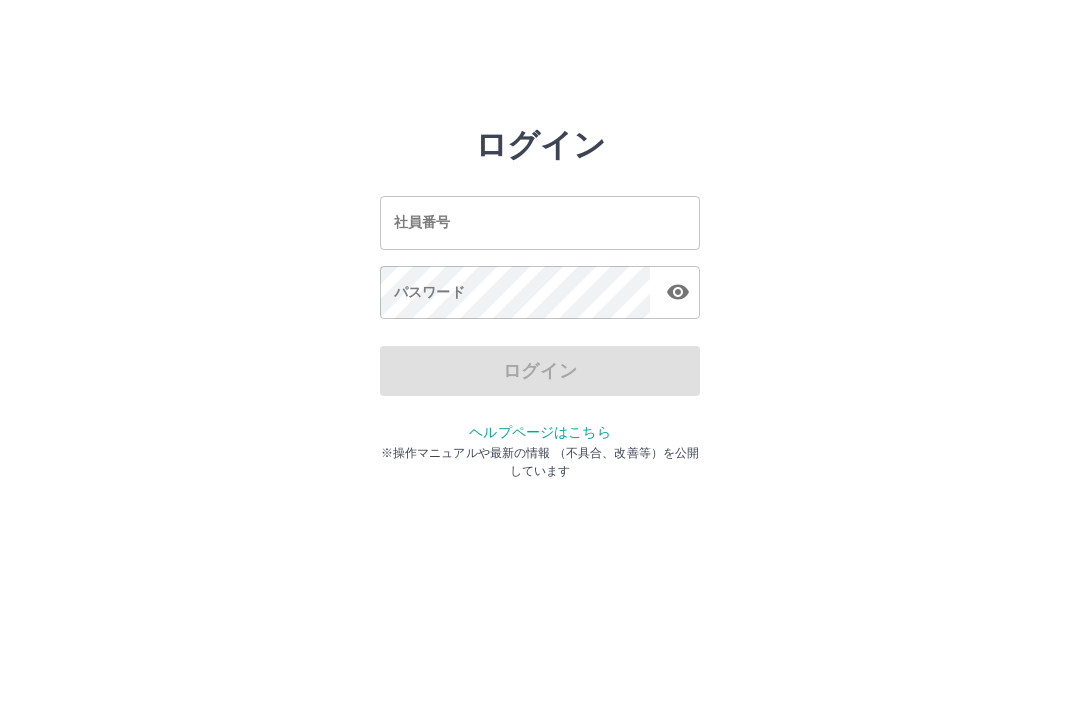 scroll, scrollTop: 0, scrollLeft: 0, axis: both 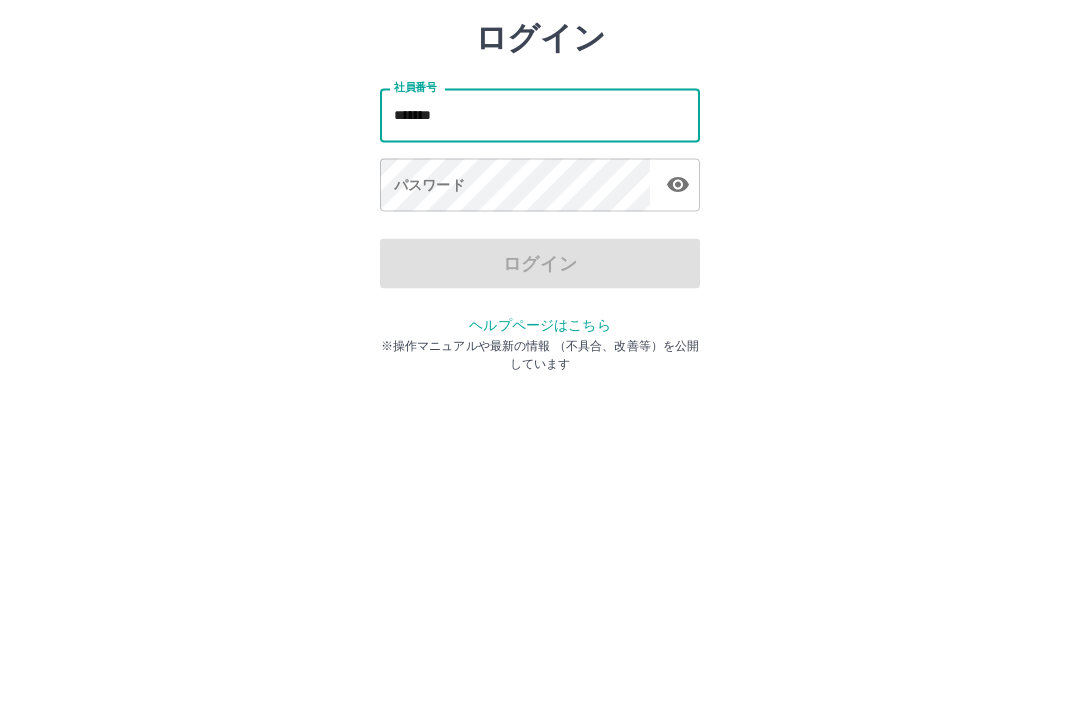 type on "*******" 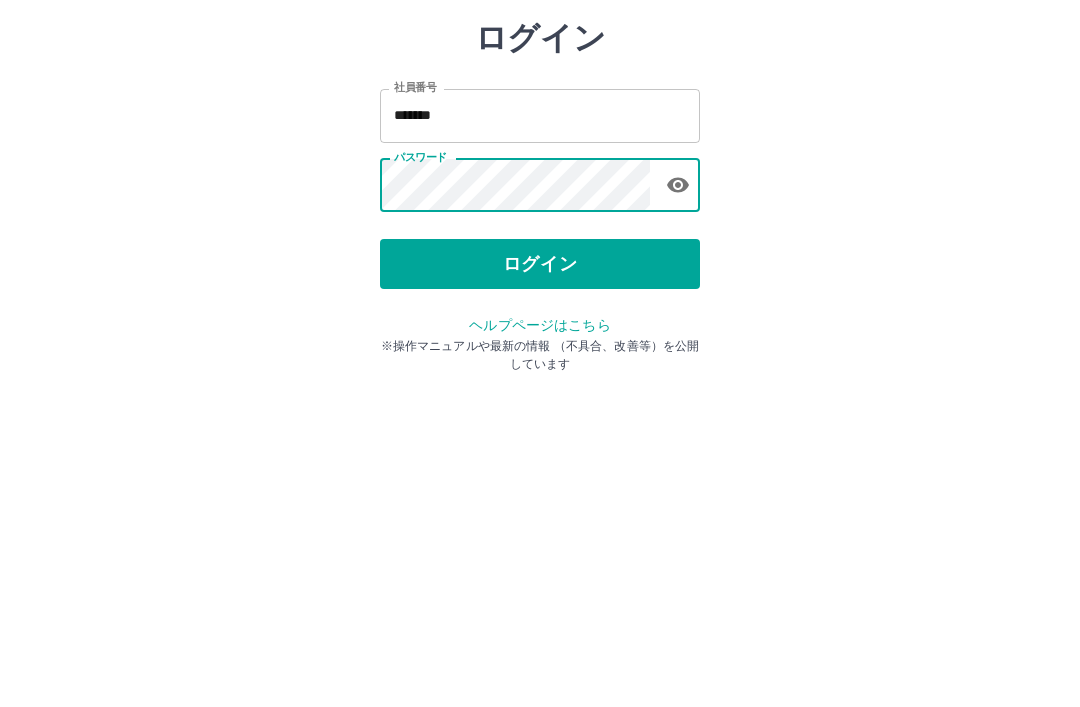 click on "ログイン" at bounding box center (540, 371) 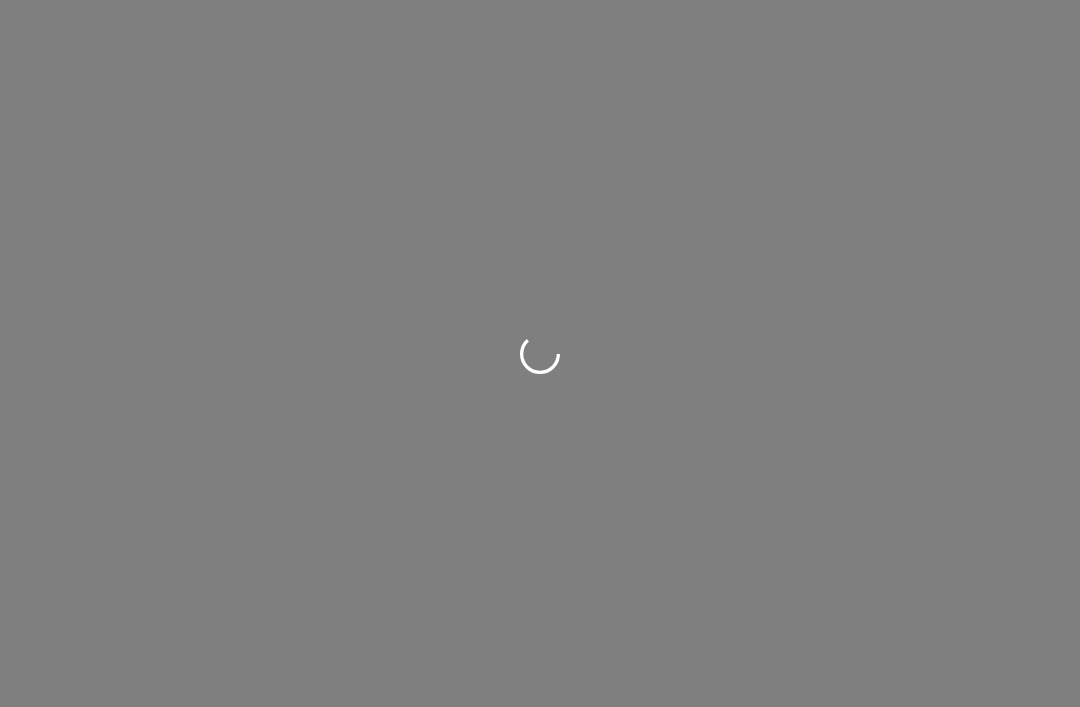 scroll, scrollTop: 0, scrollLeft: 0, axis: both 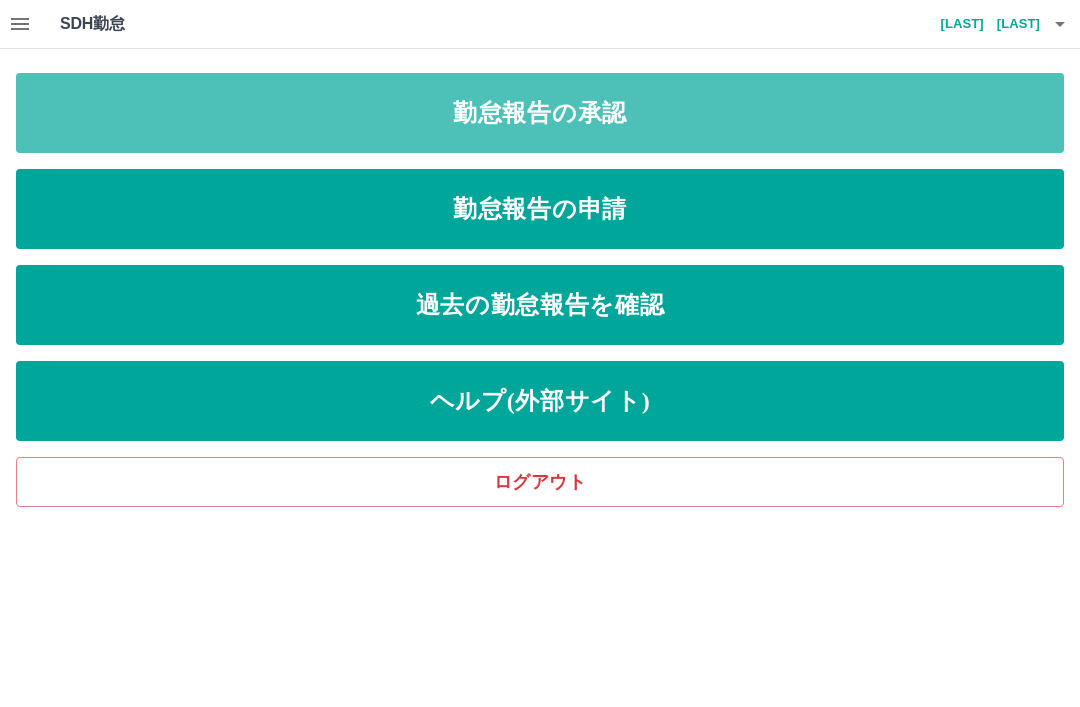 click on "勤怠報告の承認" at bounding box center [540, 113] 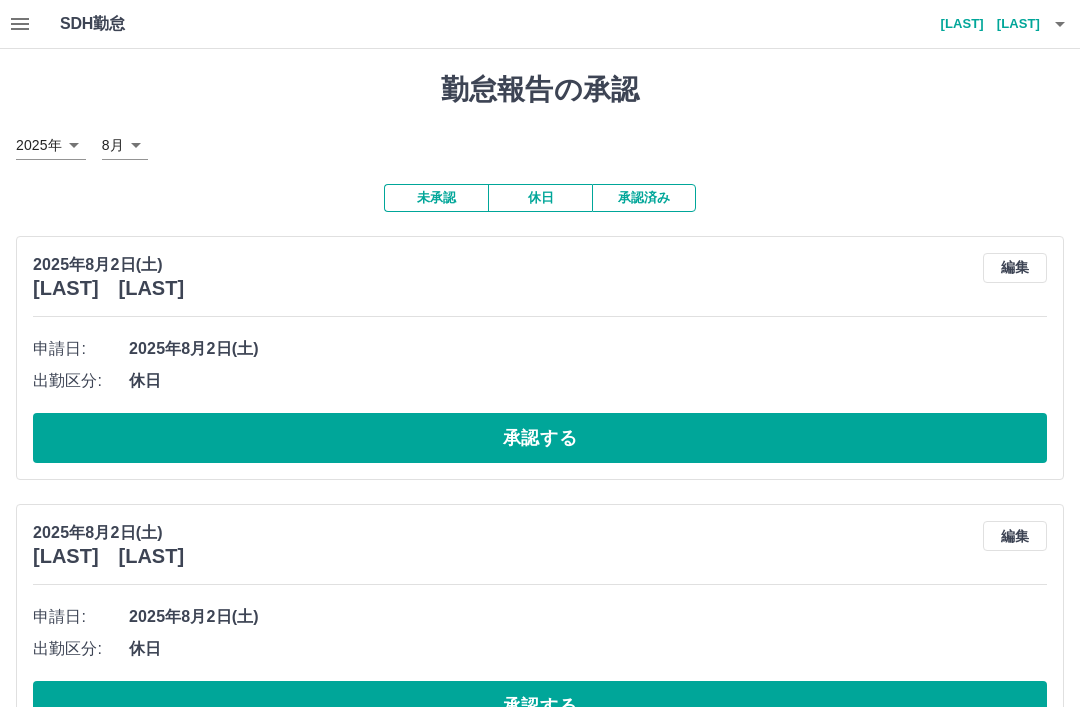 click on "SDH勤怠 [LAST]　[LAST] 勤怠報告の承認 2025年 **** 8月 * 未承認 休日 承認済み 2025年8月2日(土) [LAST]　[LAST] 編集 申請日: 2025年8月2日(土) 出勤区分: 休日 承認する 2025年8月2日(土) [LAST]　[LAST] 編集 申請日: 2025年8月2日(土) 出勤区分: 休日 承認する 2025年8月1日(金) [LAST]　[LAST] 編集 申請日: 2025年8月1日(金) 出勤区分: 出勤 始業時刻: 08:00 終業時刻: 12:00 休憩時間: 0分 コメント: 学童 所定開始: 08:00 所定終業: 12:00 所定休憩: 00:00 所定内: 4時間0分 所定外: 0分 承認する 2025年8月1日(金) [LAST]　[LAST] 編集 申請日: 2025年8月1日(金) 出勤区分: 休日 承認する 2025年8月1日(金) [LAST]　[LAST] 編集 申請日: 2025年8月1日(金) 出勤区分: 出勤 始業時刻: 13:15 終業時刻: 19:00 休憩時間: 0分 コメント: 所定開始: 13:15 所定終業: 19:00 所定休憩: 00:00 所定内: 5時間45分 所定外: 0分 承認する [LAST]　[LAST]" at bounding box center (540, 1790) 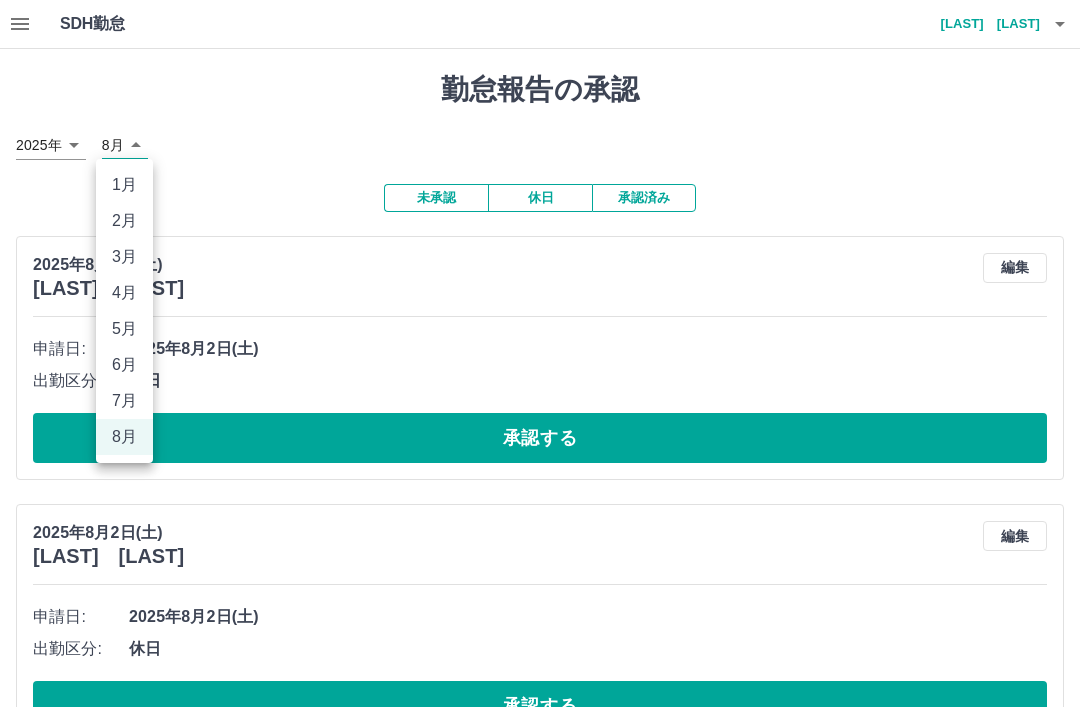 click on "7月" at bounding box center (124, 401) 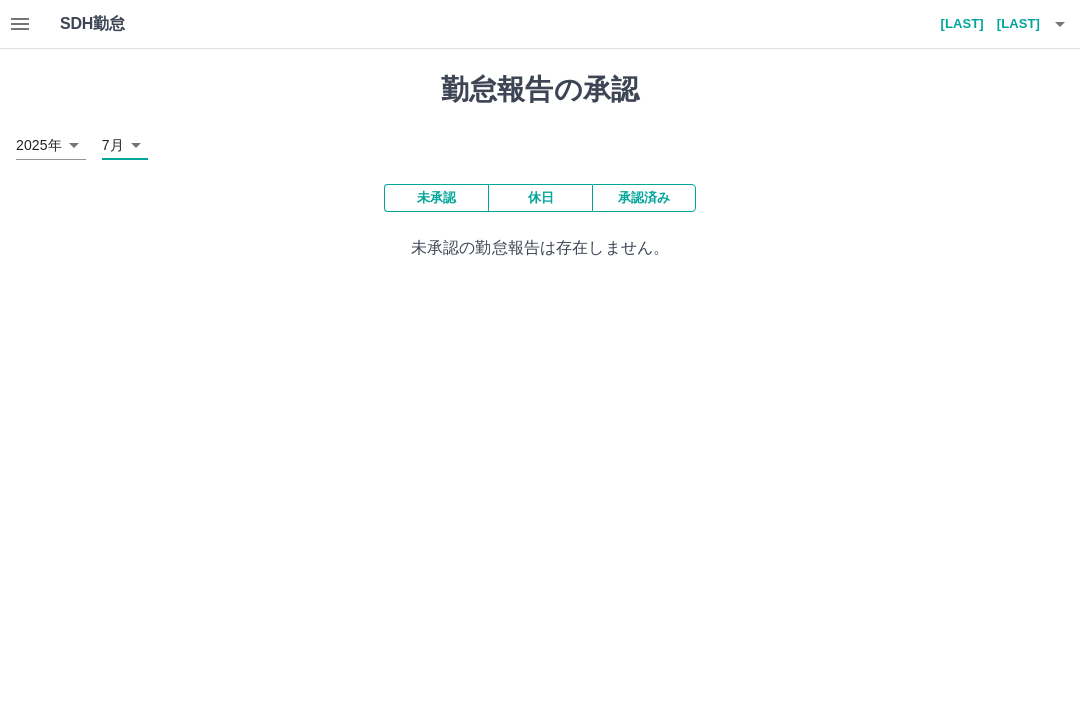 click on "SDH勤怠 [LAST]　[LAST] 勤怠報告の承認 2025年 **** 7月 * 未承認 休日 承認済み 未承認の勤怠報告は存在しません。 SDH勤怠" at bounding box center (540, 142) 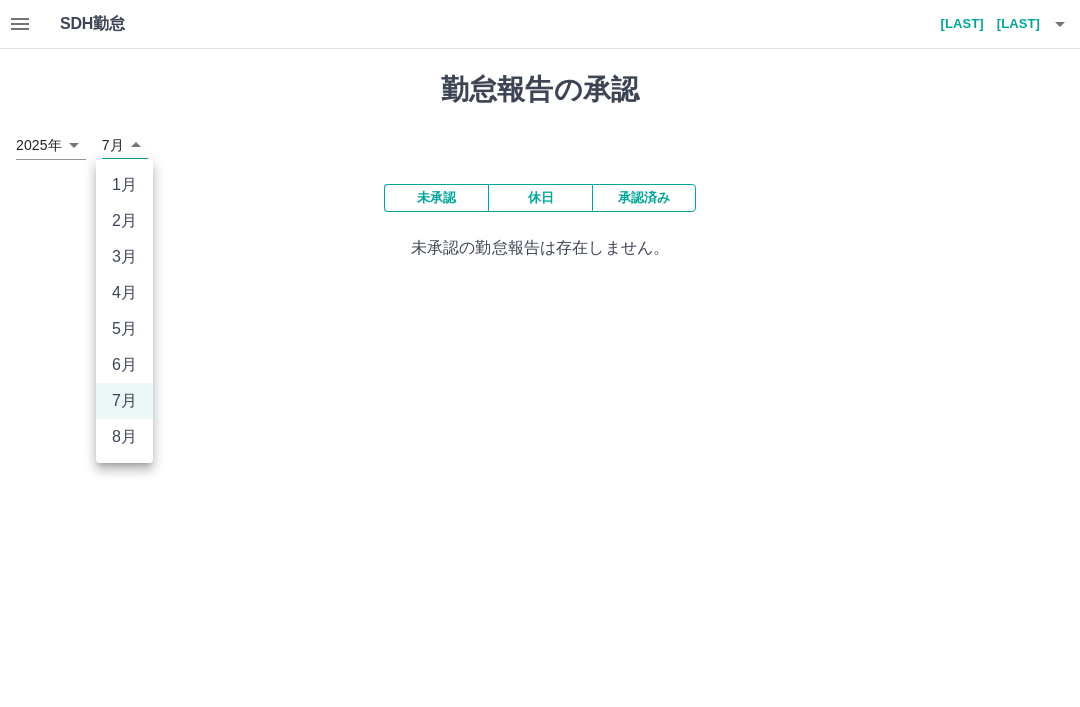 click on "8月" at bounding box center [124, 437] 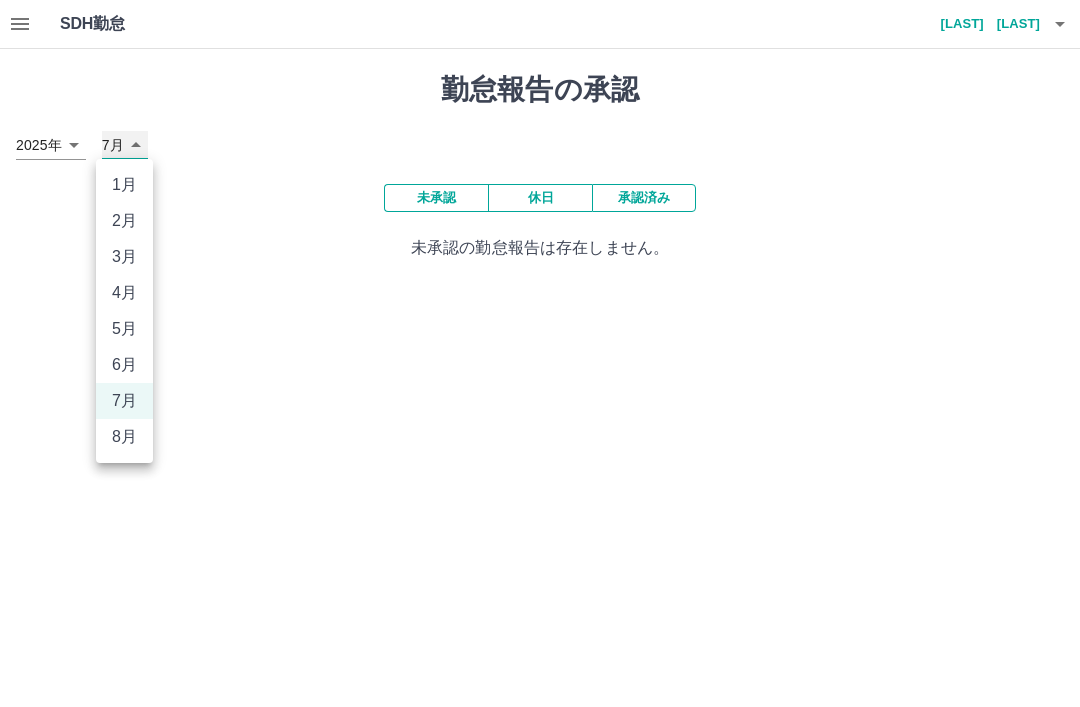 type on "*" 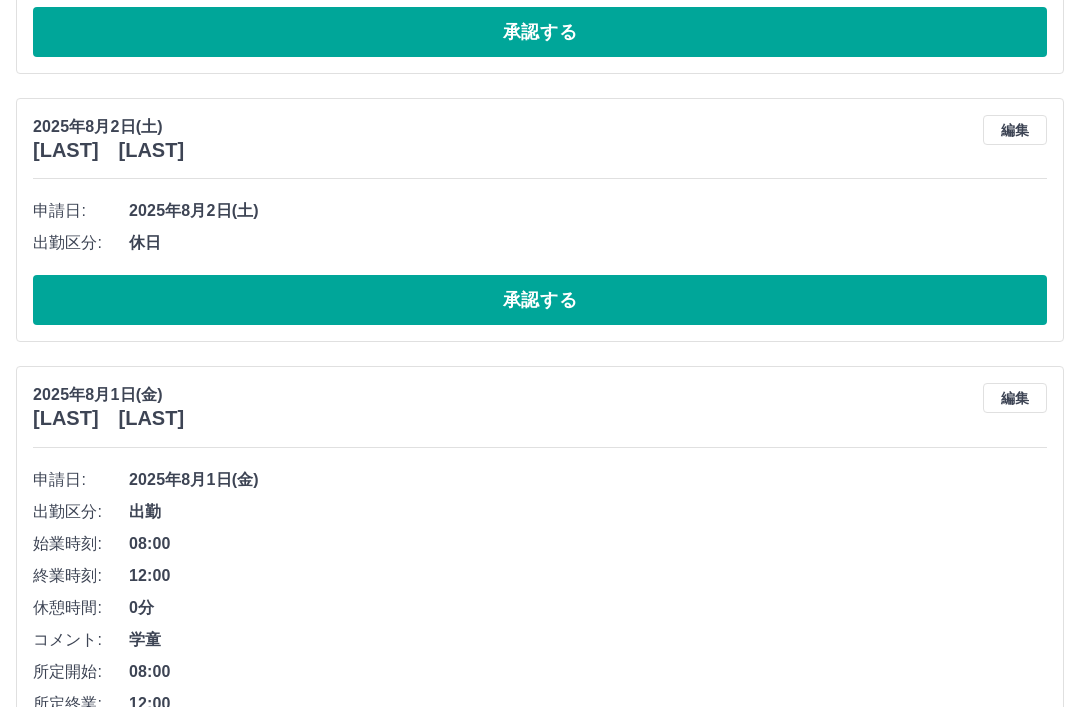 scroll, scrollTop: 0, scrollLeft: 0, axis: both 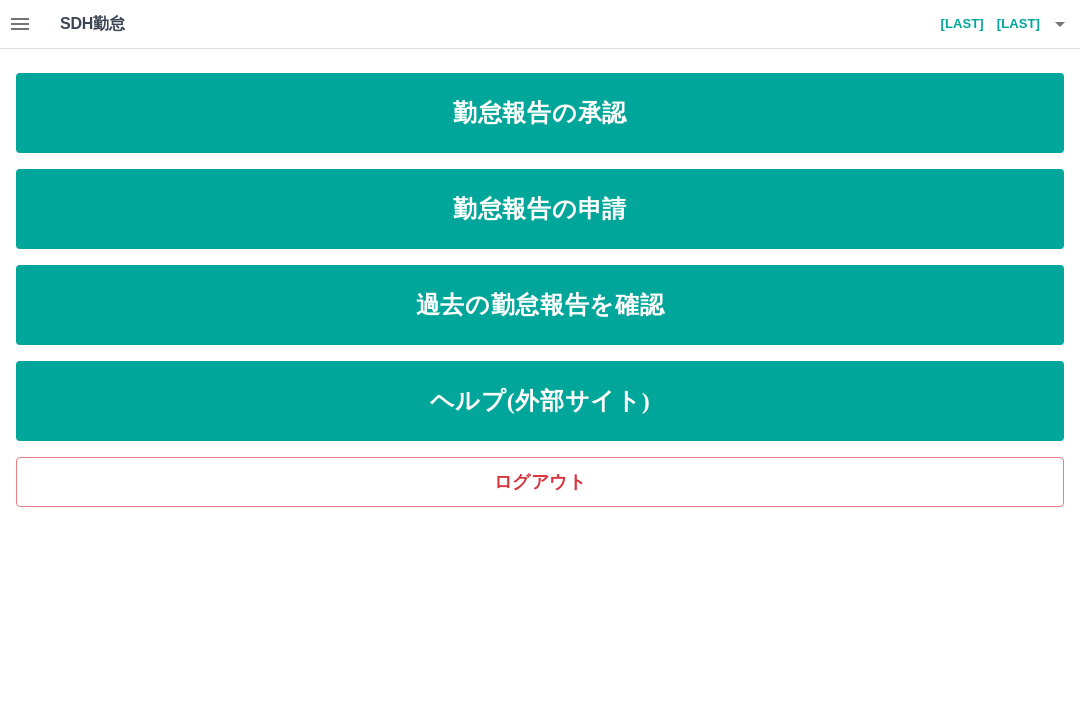 click on "勤怠報告の申請" at bounding box center [540, 209] 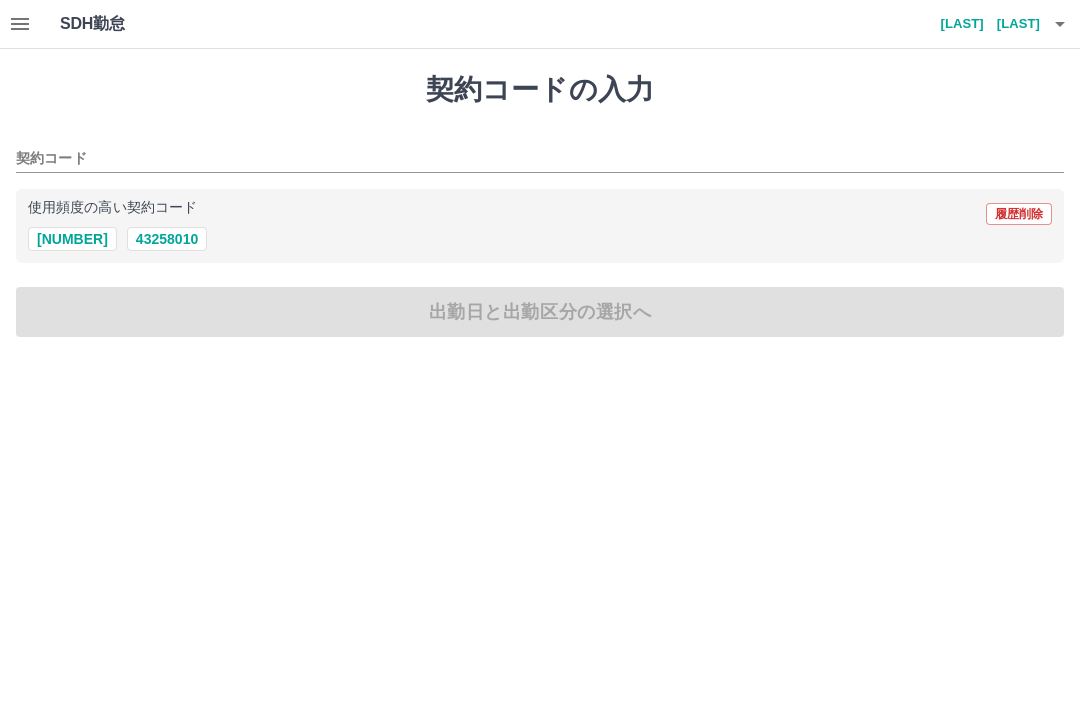 click on "43258010" at bounding box center (167, 239) 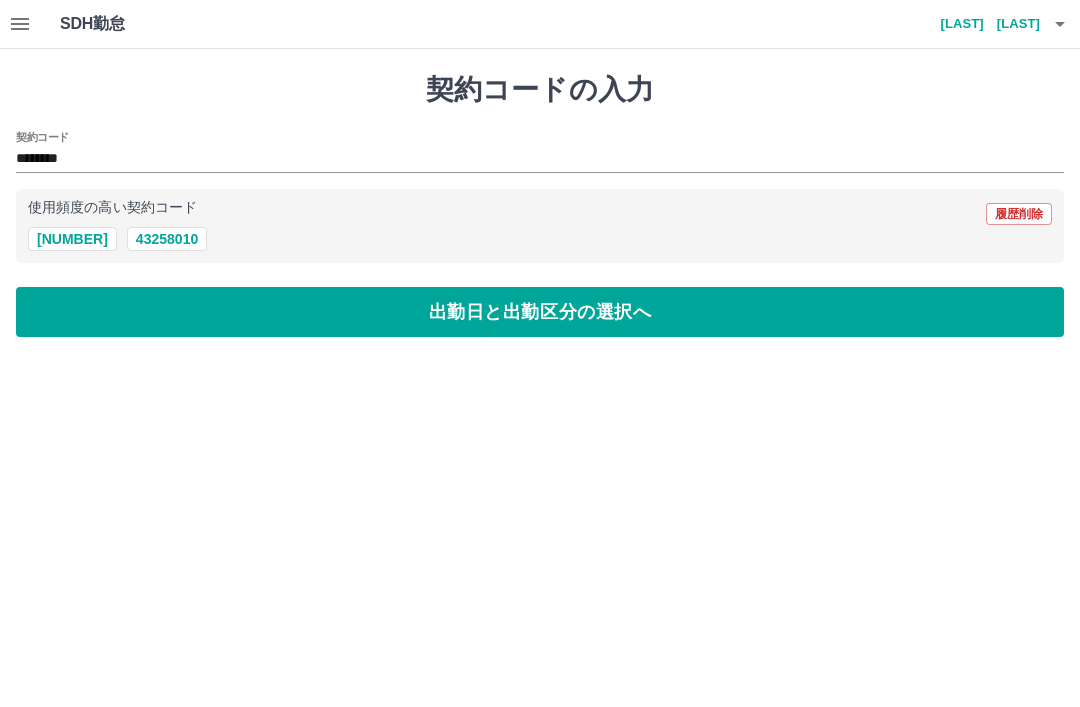 click on "出勤日と出勤区分の選択へ" at bounding box center (540, 312) 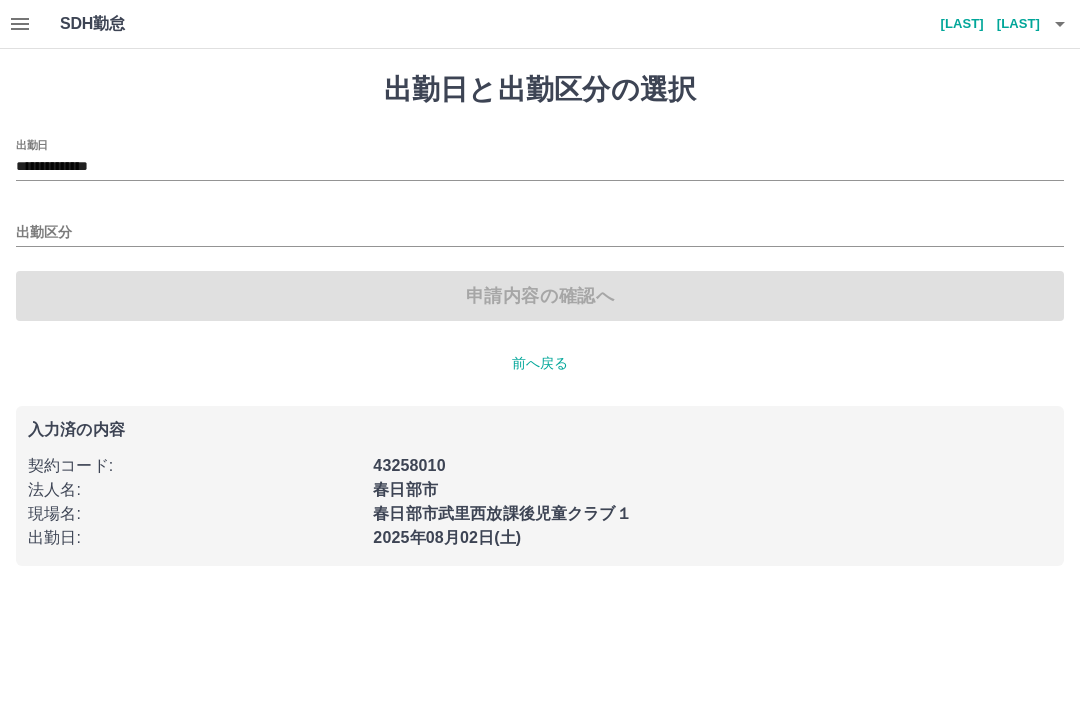 click on "**********" at bounding box center (540, 167) 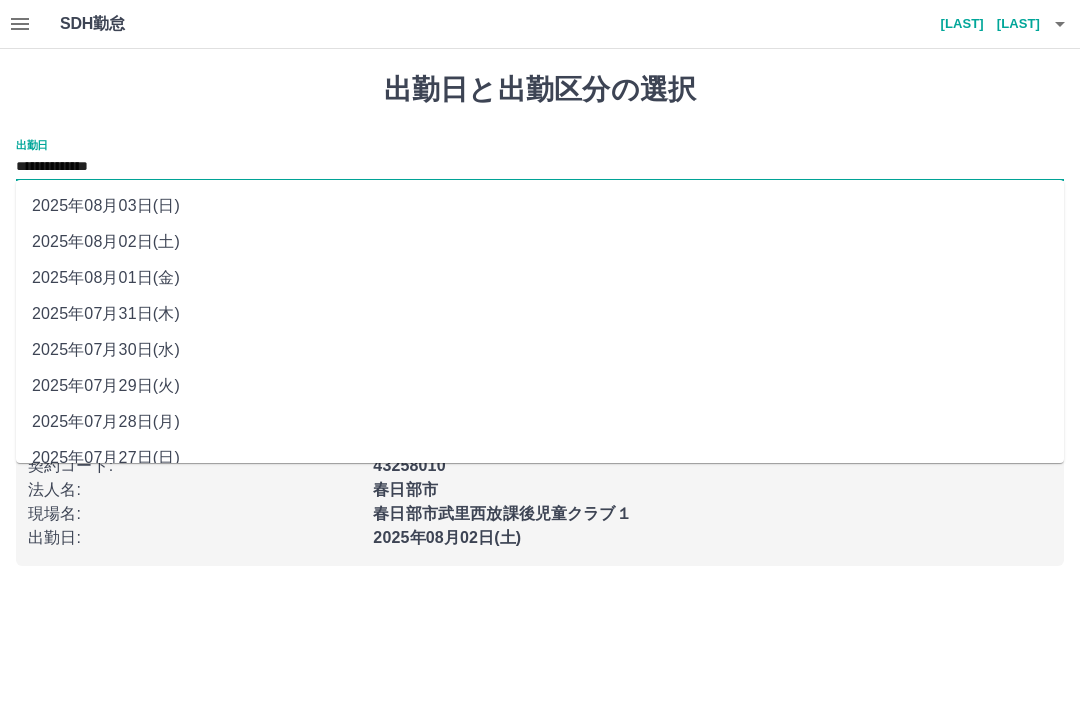 click on "2025年08月01日(金)" at bounding box center [540, 278] 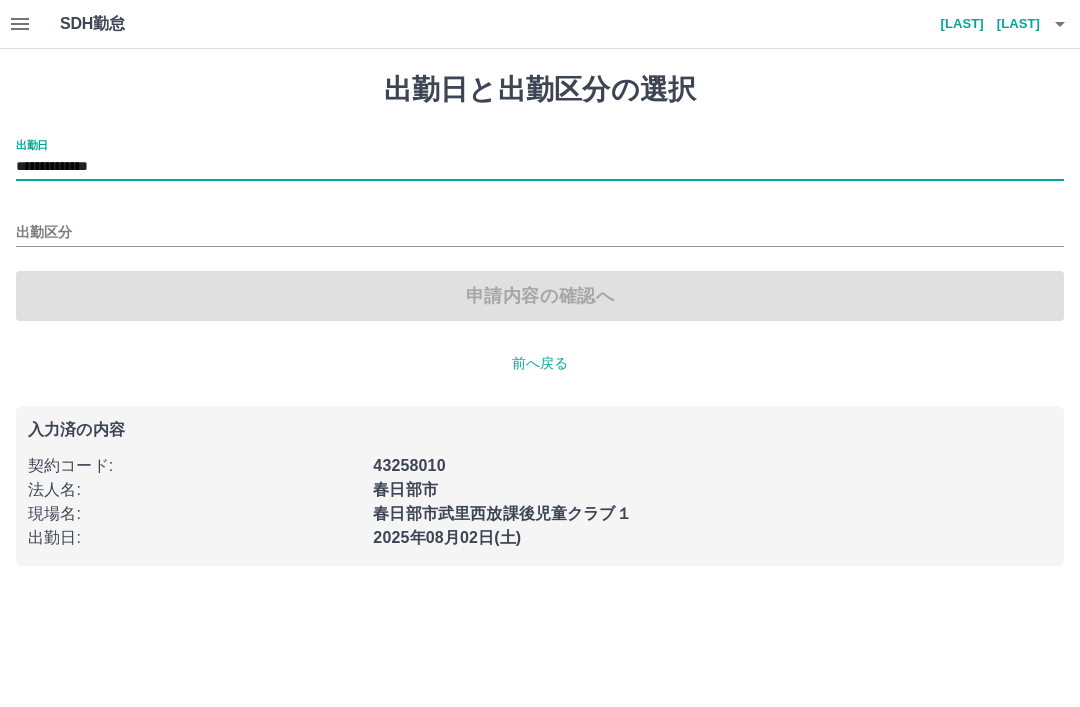 click on "出勤区分" at bounding box center [540, 233] 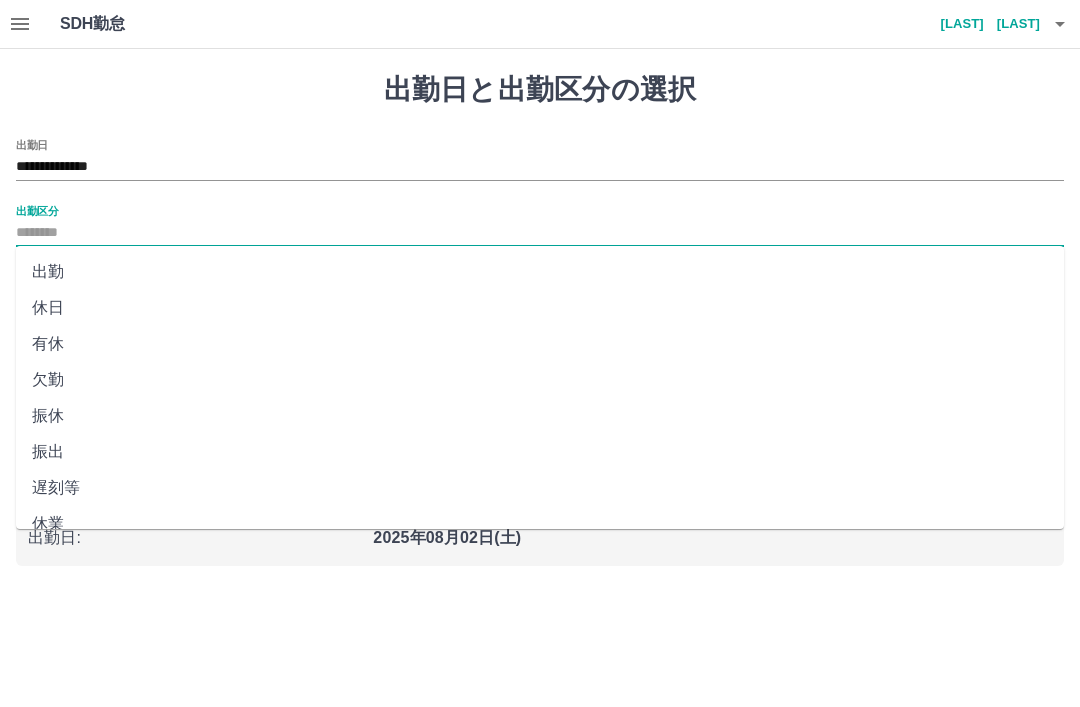 click on "出勤" at bounding box center (540, 272) 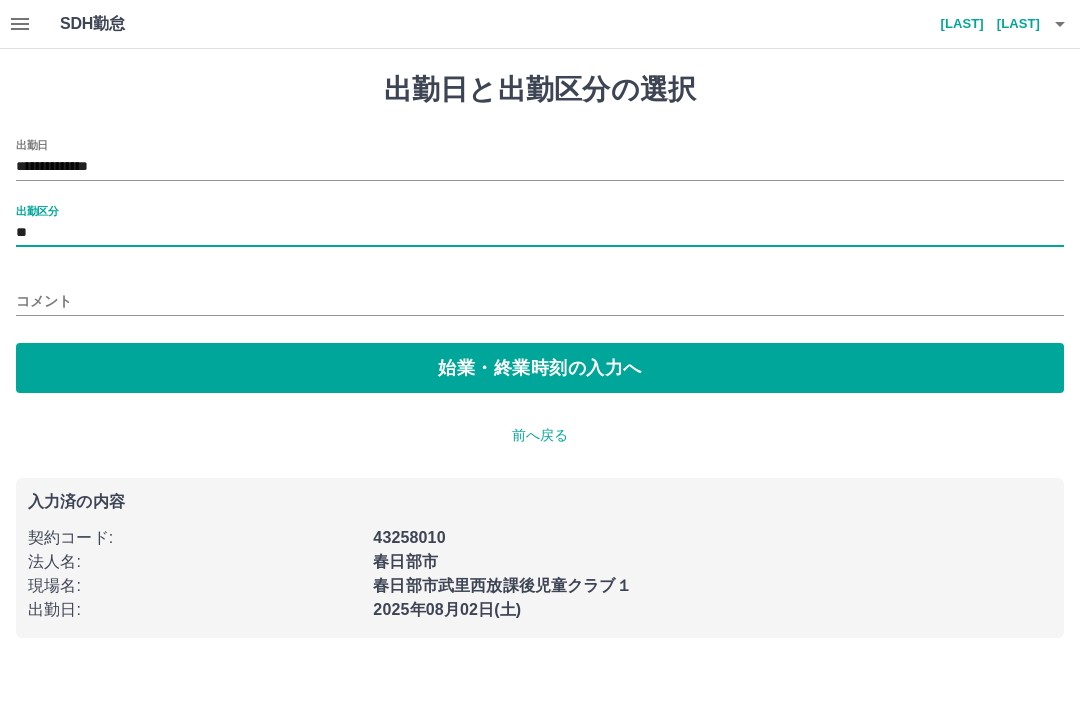 click on "コメント" at bounding box center [540, 301] 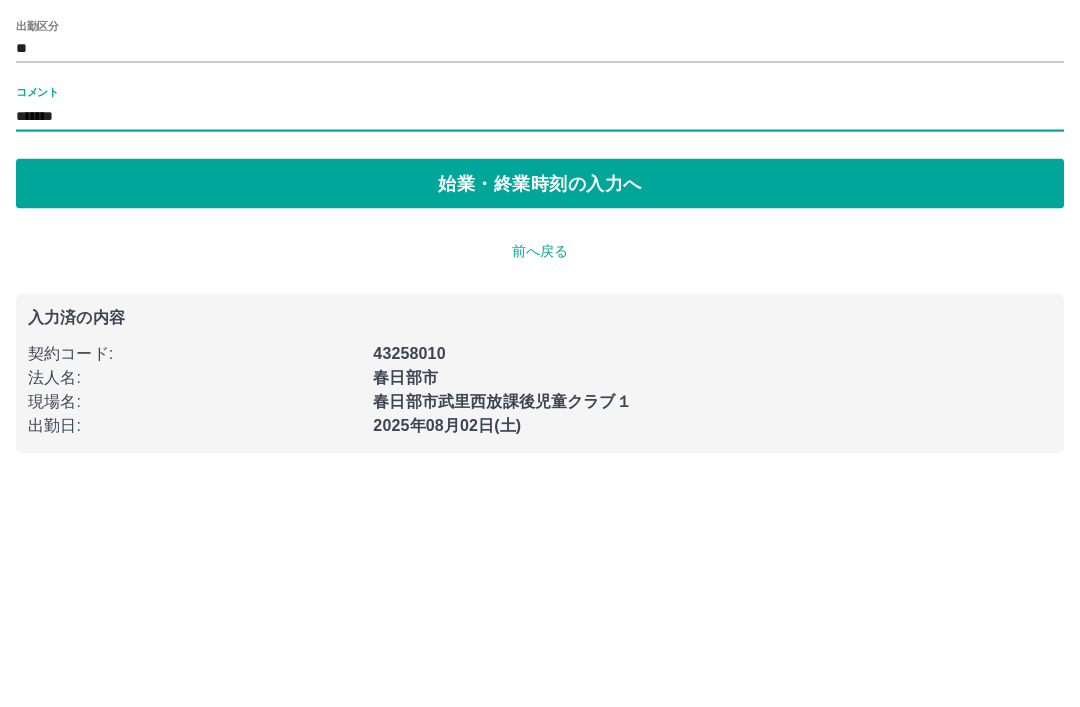 type on "*******" 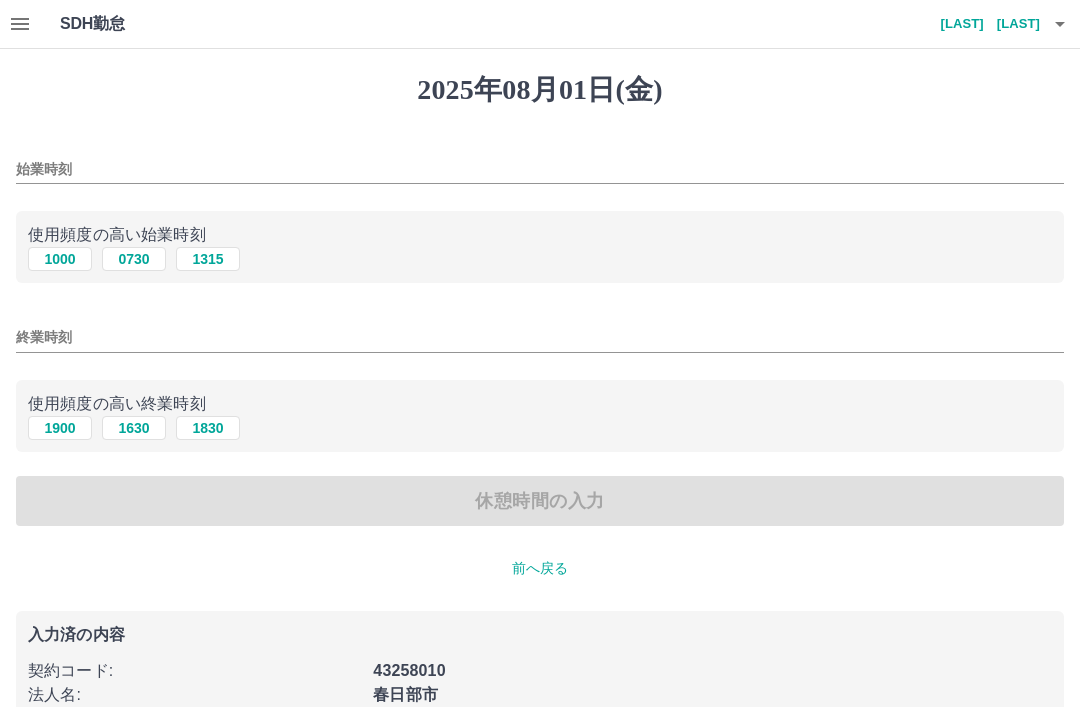 click on "0730" at bounding box center [134, 259] 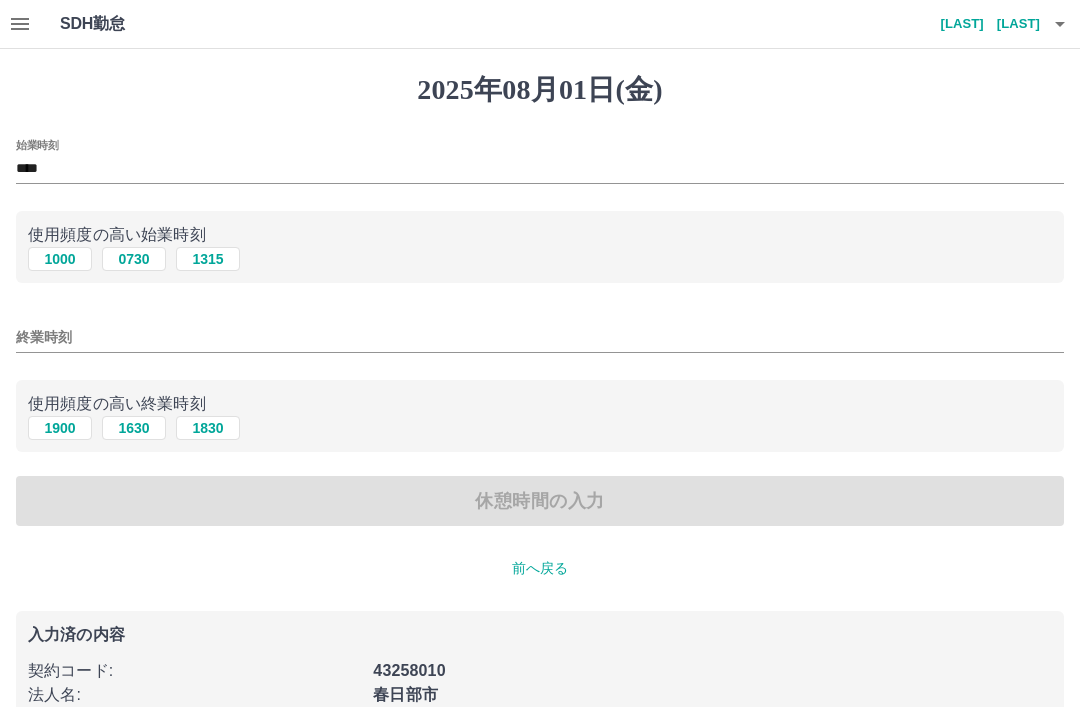 click on "終業時刻" at bounding box center [540, 337] 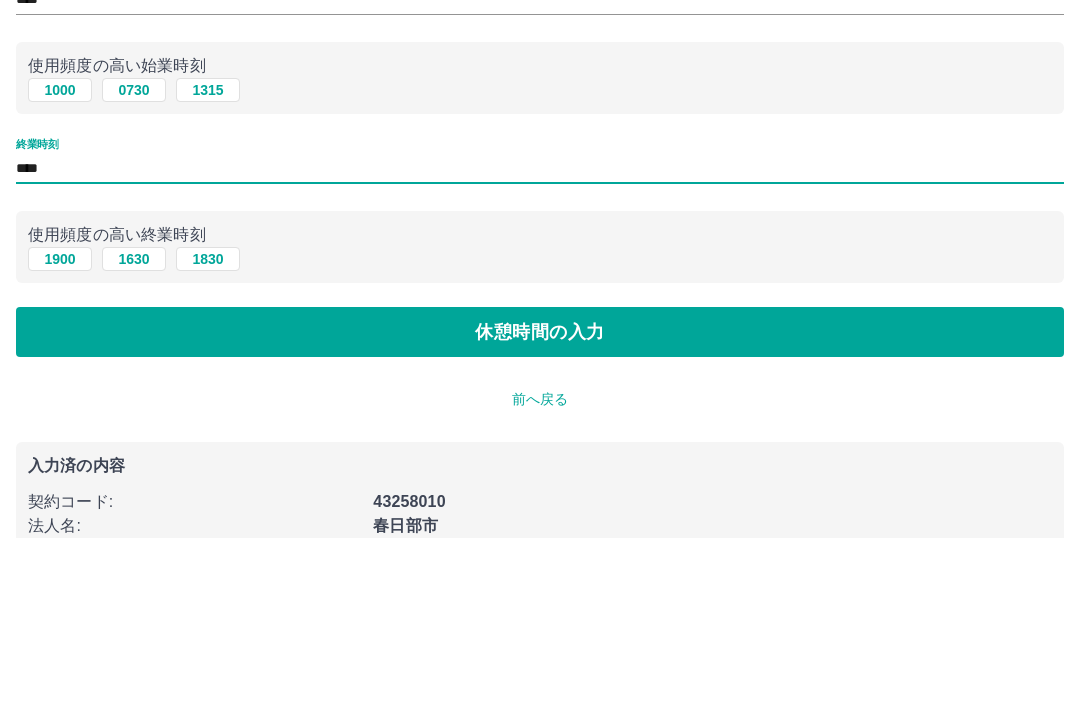 type on "****" 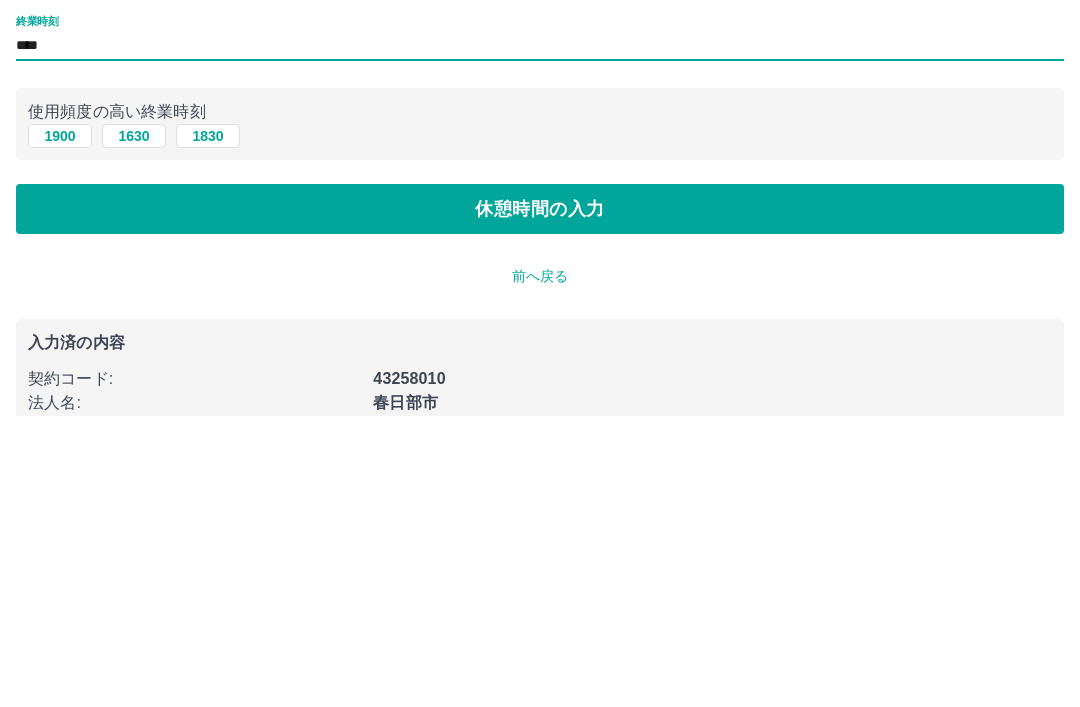 click on "休憩時間の入力" at bounding box center (540, 501) 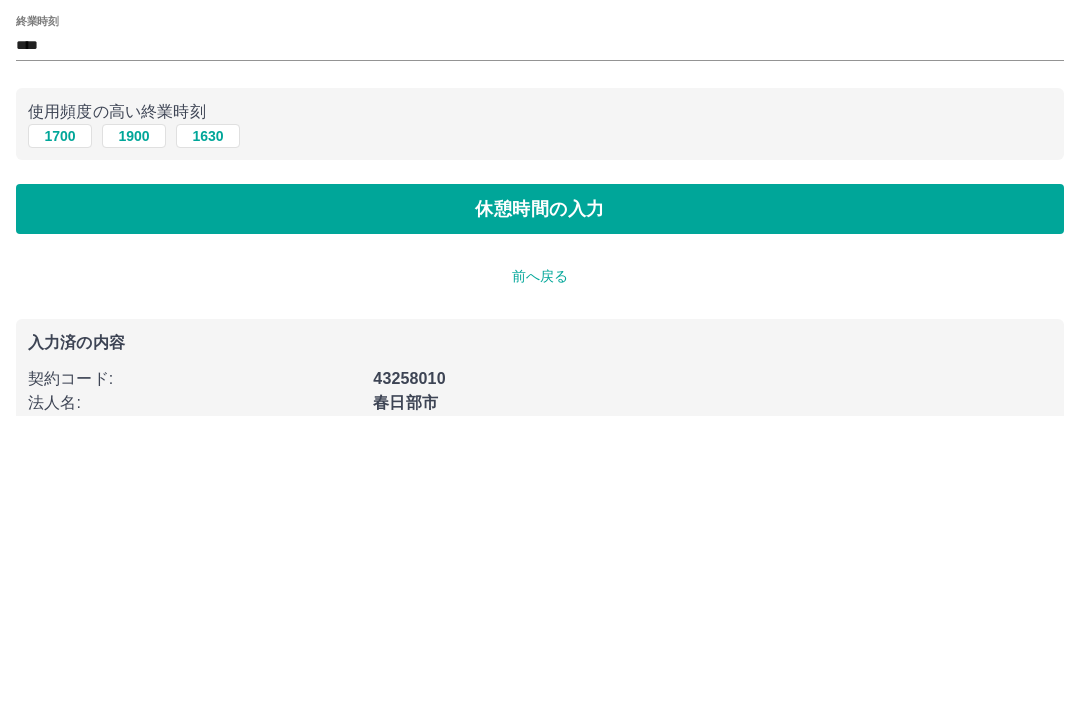 scroll, scrollTop: 16, scrollLeft: 0, axis: vertical 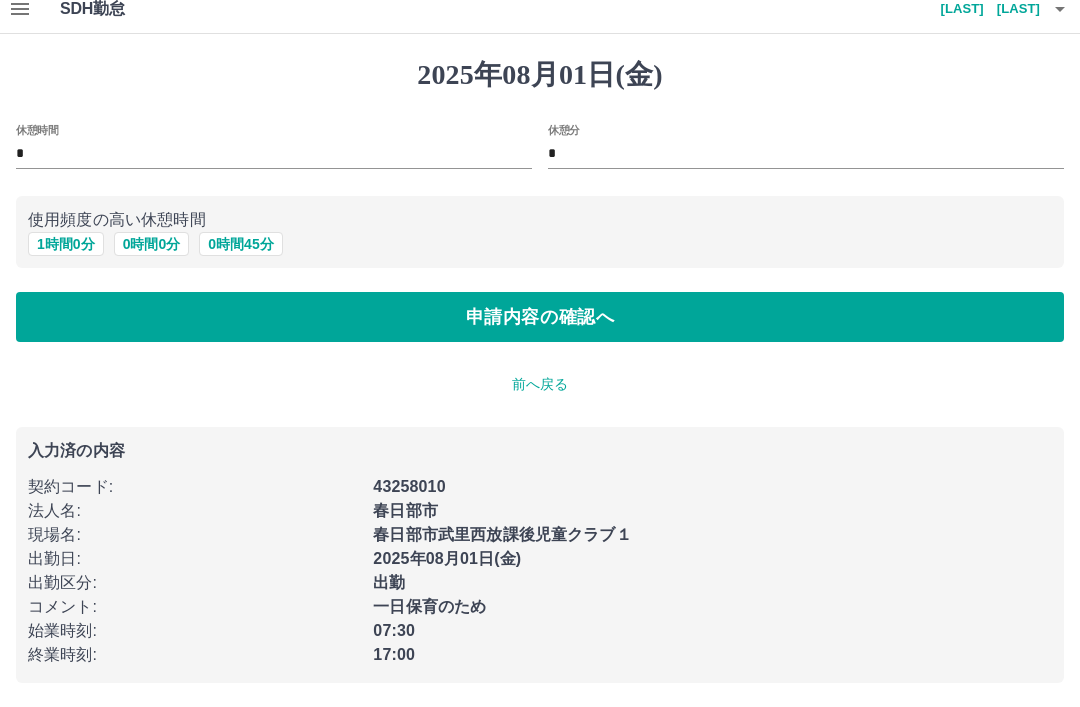 click on "1 時間 0 分" at bounding box center (66, 244) 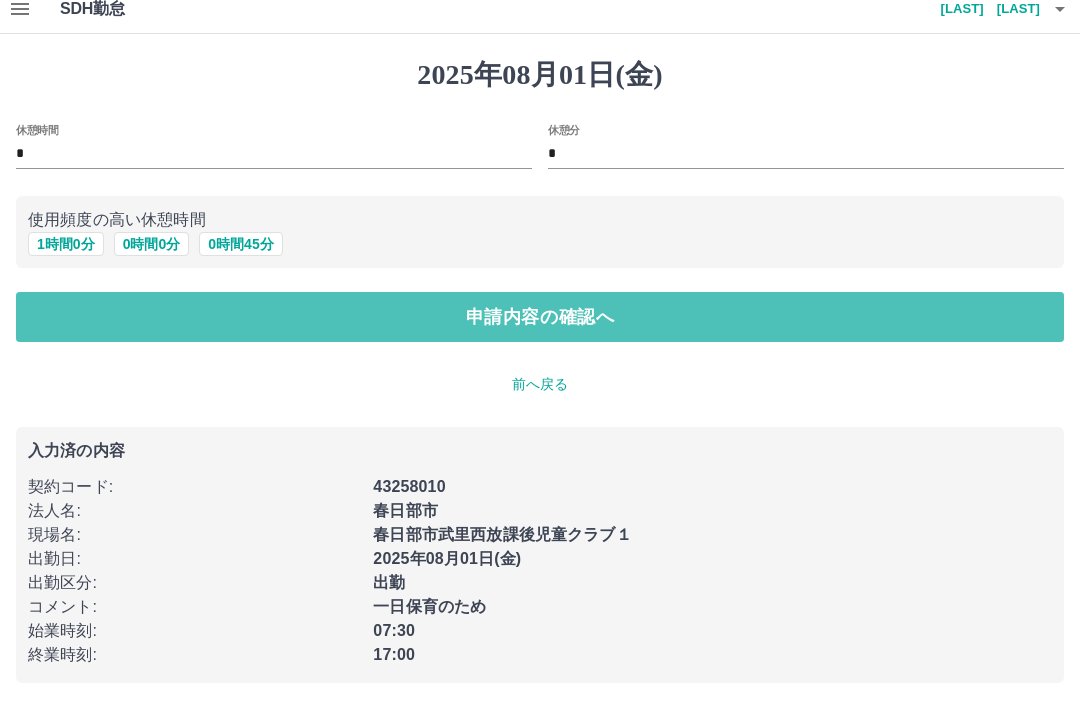 click on "申請内容の確認へ" at bounding box center [540, 317] 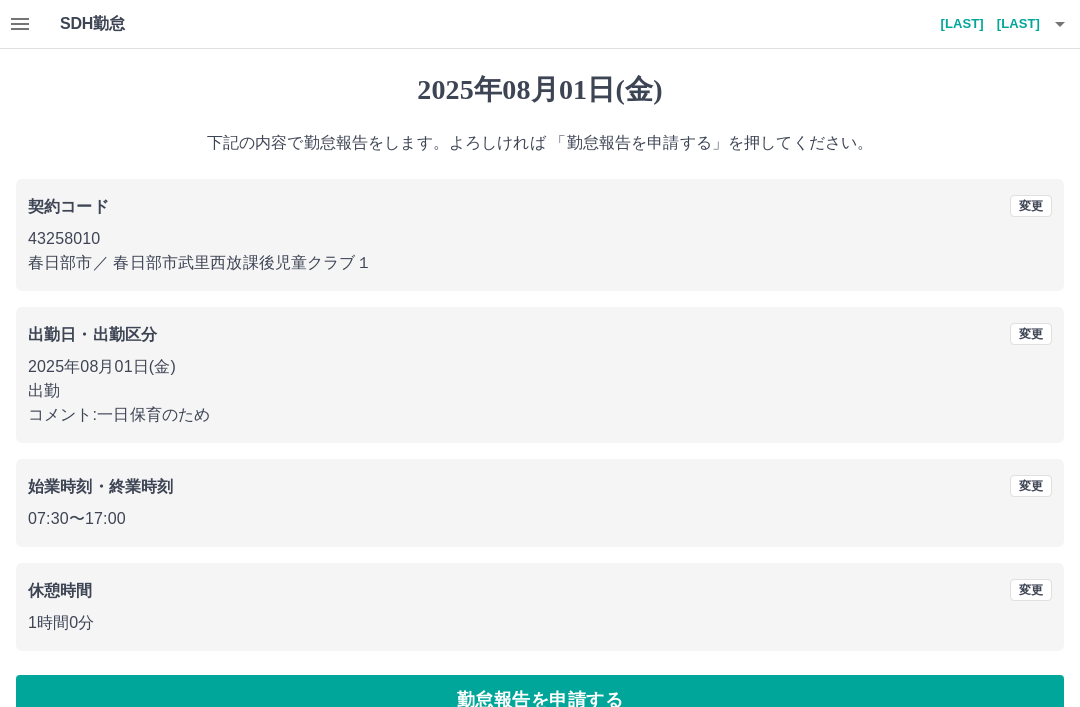 scroll, scrollTop: 41, scrollLeft: 0, axis: vertical 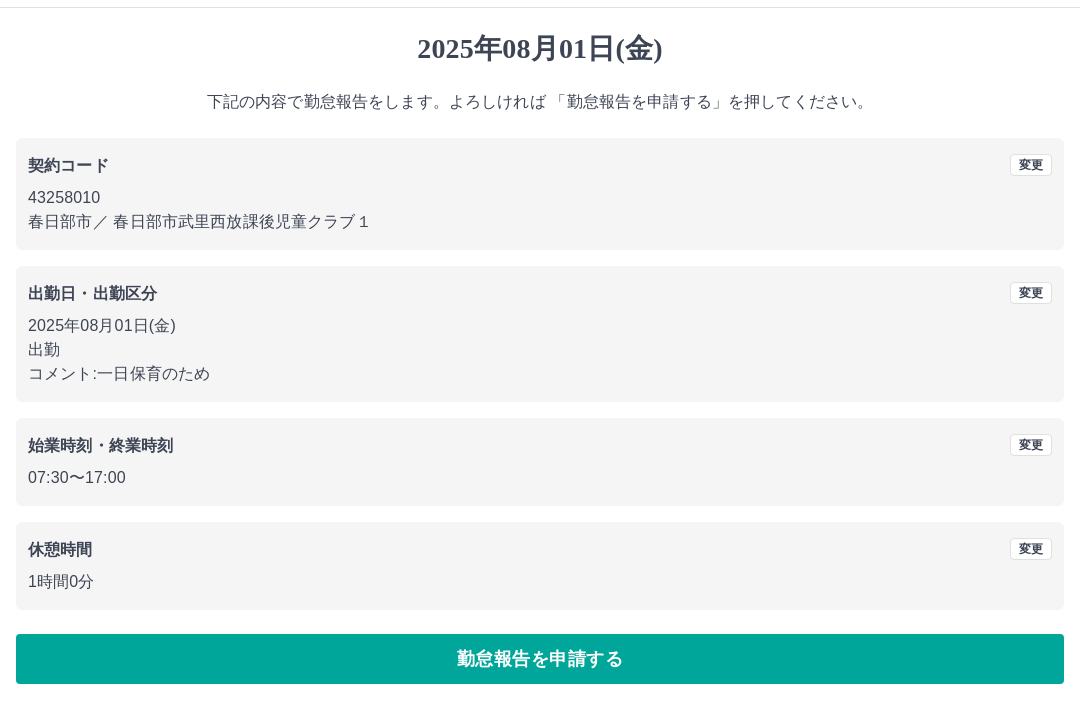 click on "勤怠報告を申請する" at bounding box center [540, 659] 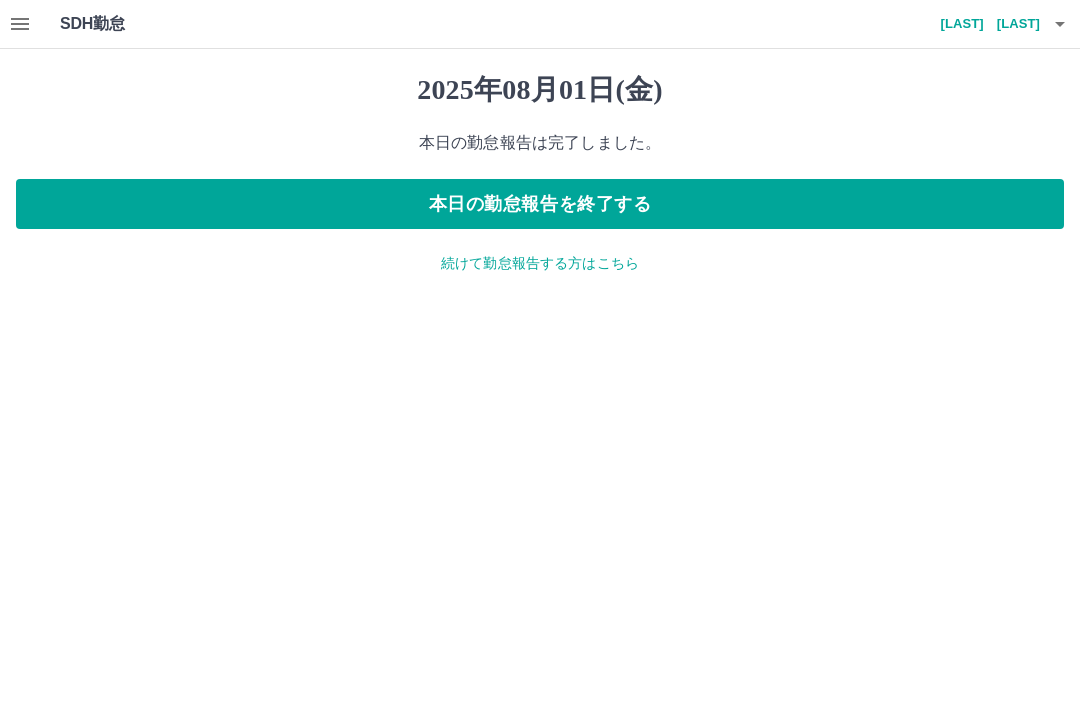 click on "続けて勤怠報告する方はこちら" at bounding box center (540, 263) 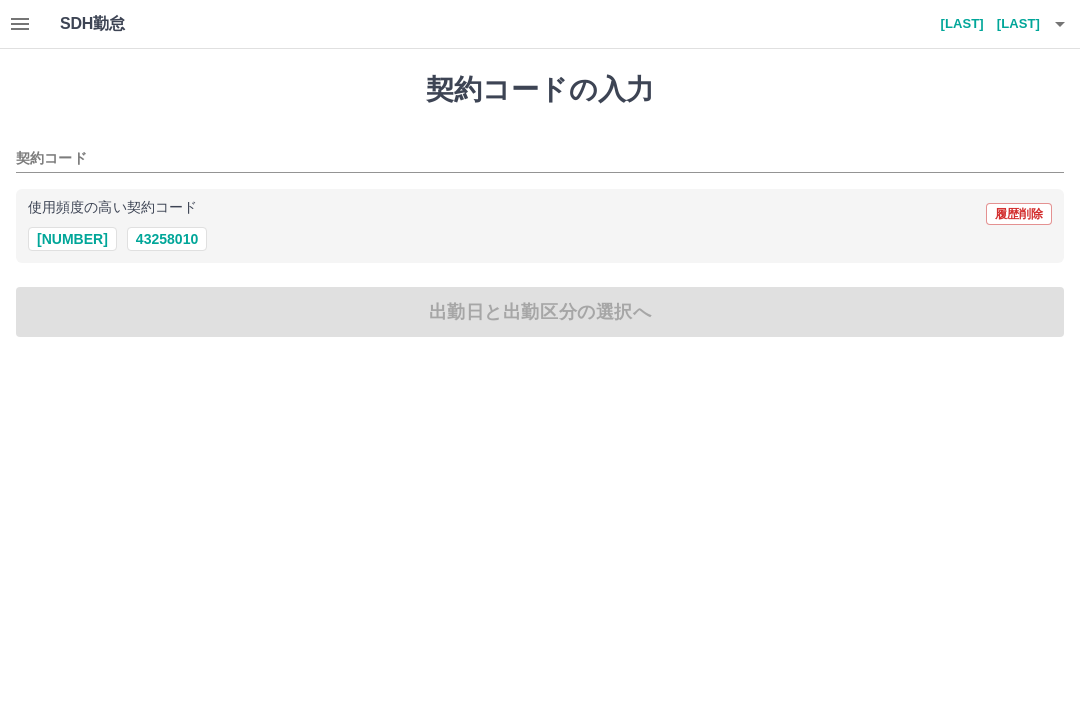 click on "43258010" at bounding box center [167, 239] 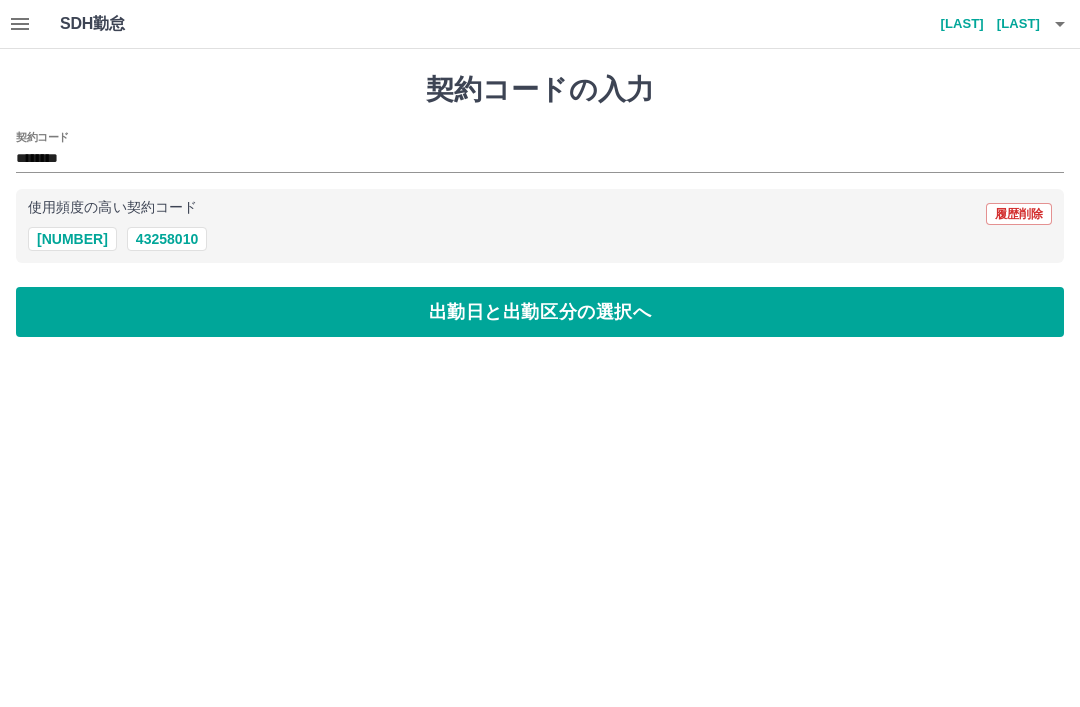 click on "出勤日と出勤区分の選択へ" at bounding box center [540, 312] 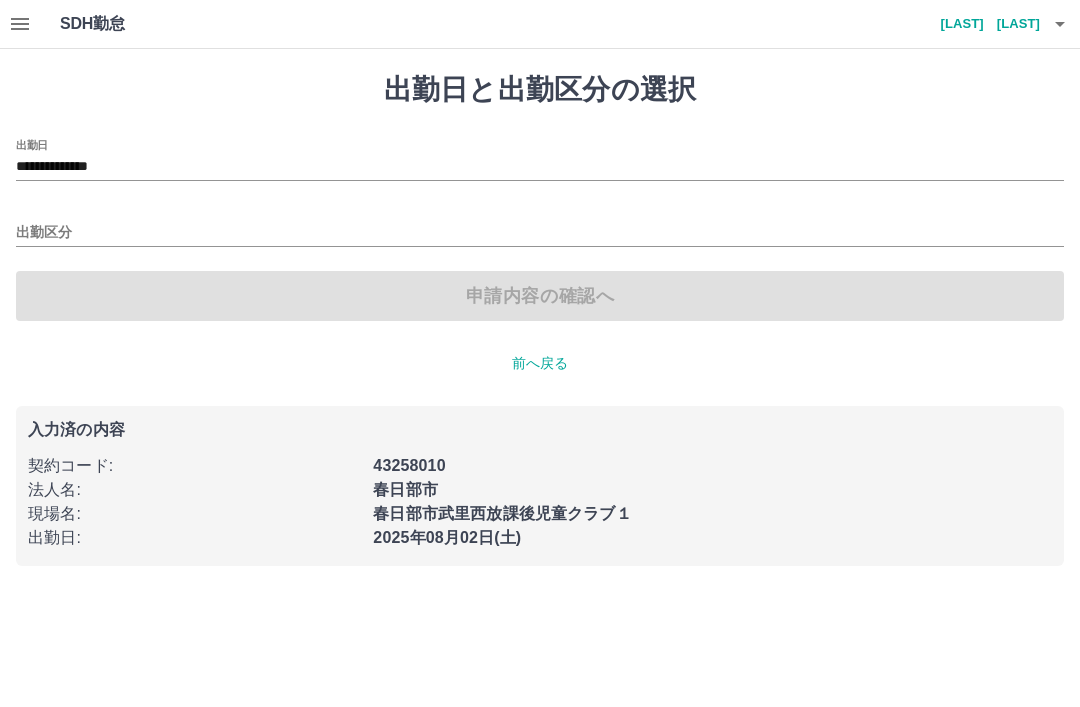 click on "出勤区分" at bounding box center (540, 233) 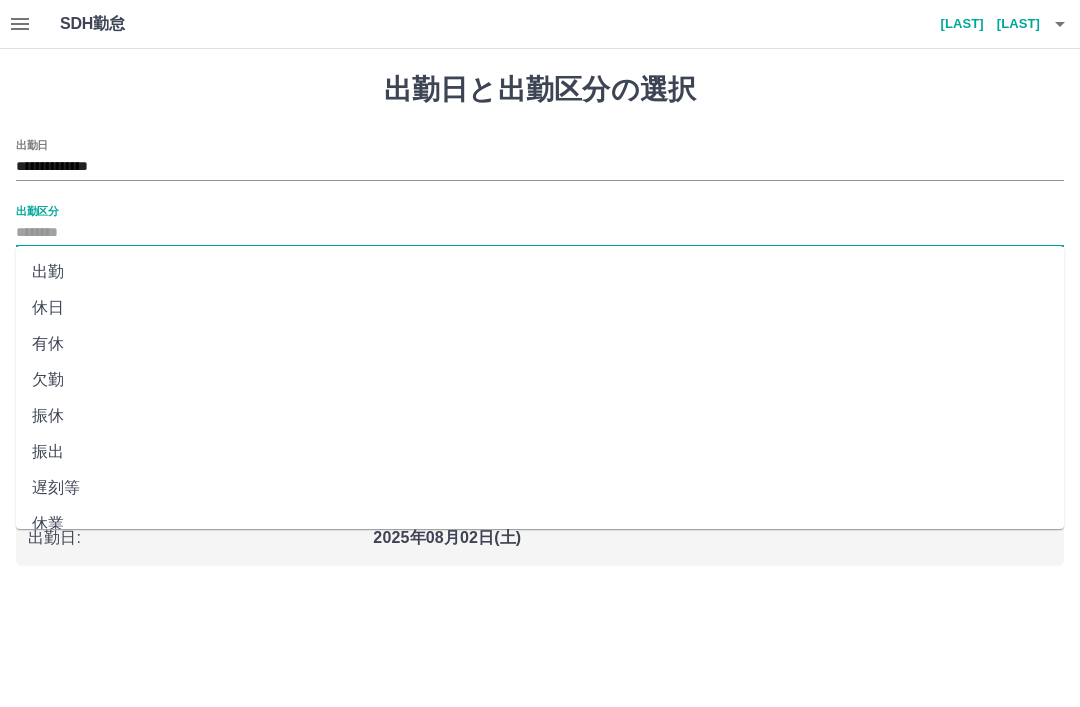 click on "振出" at bounding box center (540, 452) 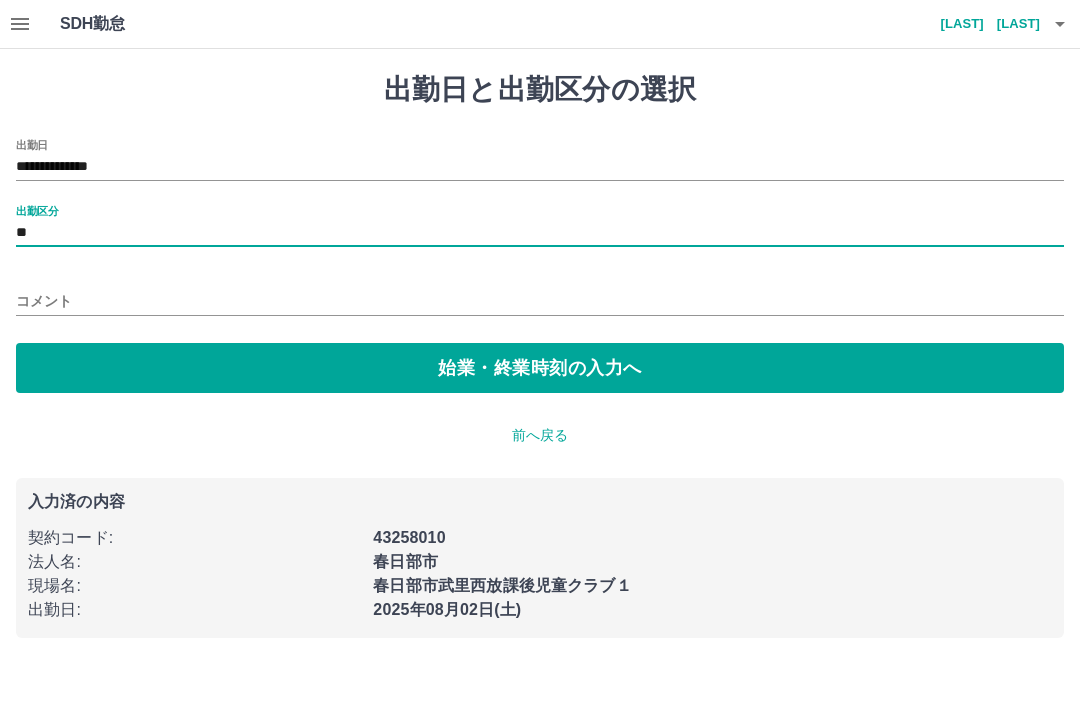 click on "コメント" at bounding box center [540, 301] 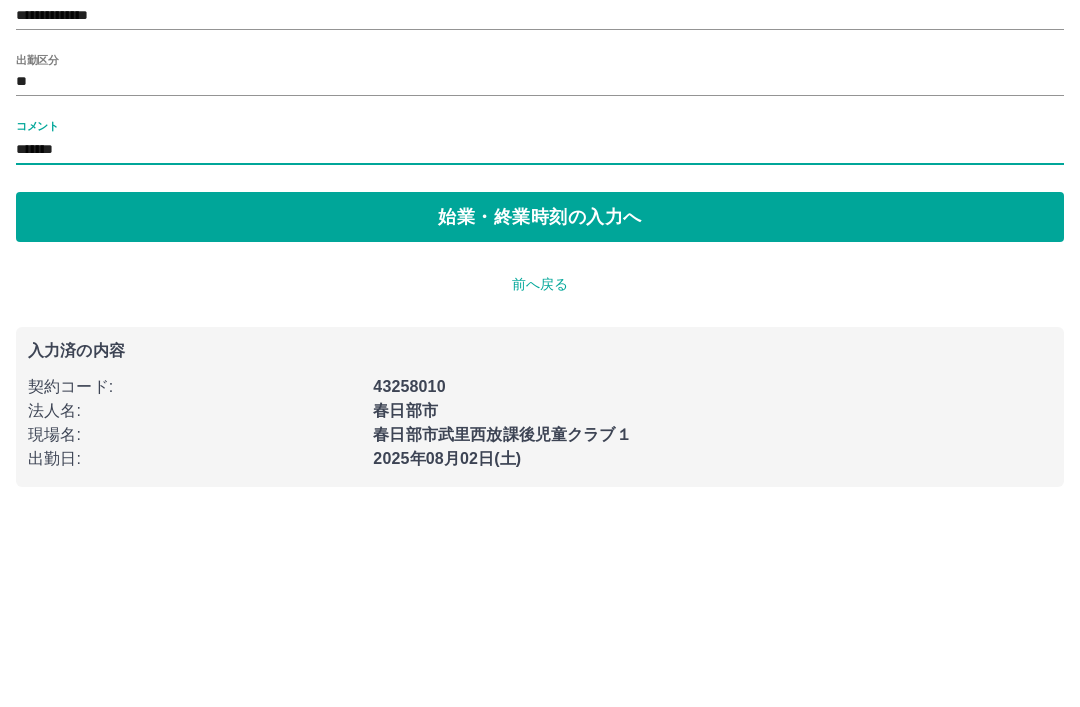 click on "**********" at bounding box center (540, 355) 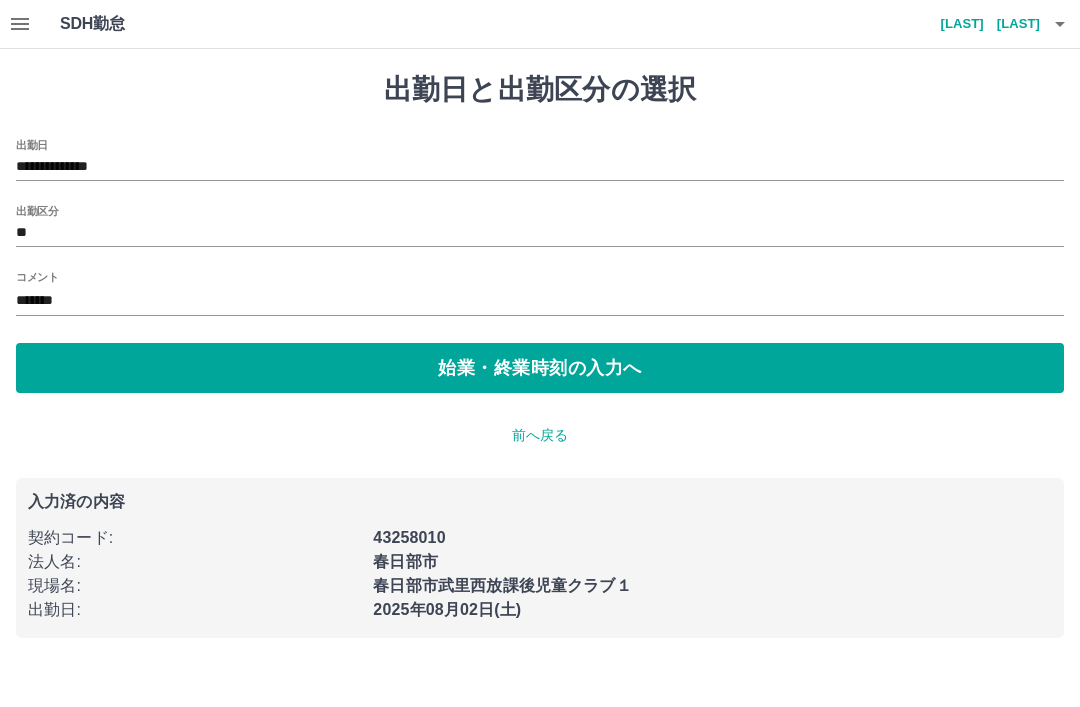 click on "*******" at bounding box center (540, 301) 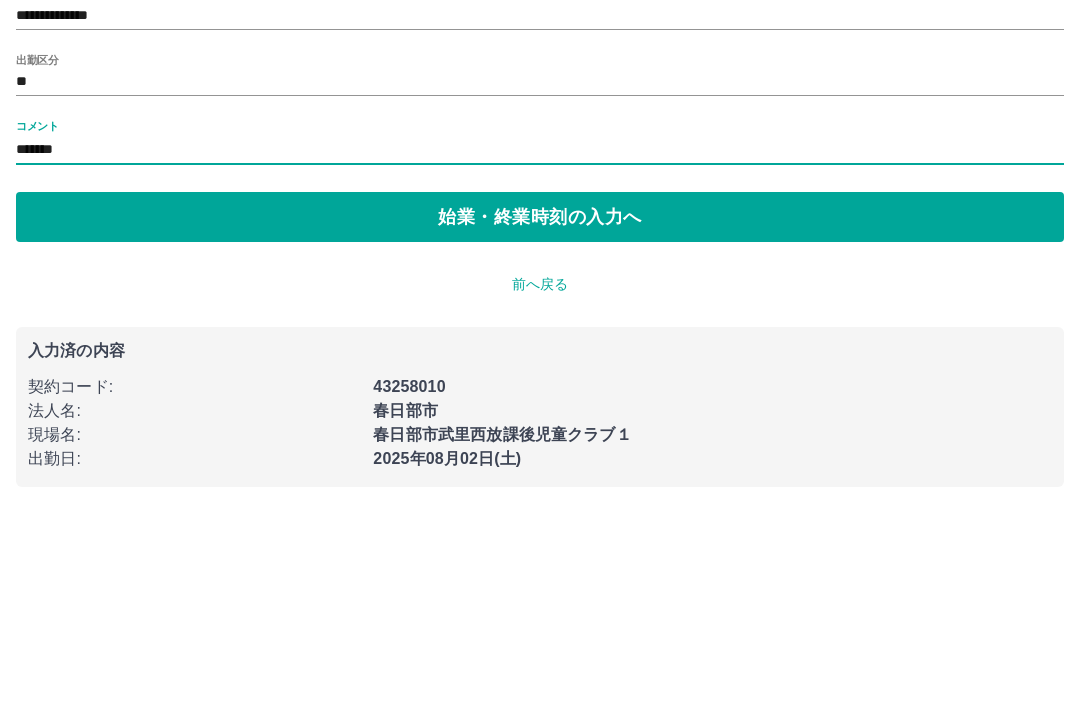 click on "*******" at bounding box center (540, 301) 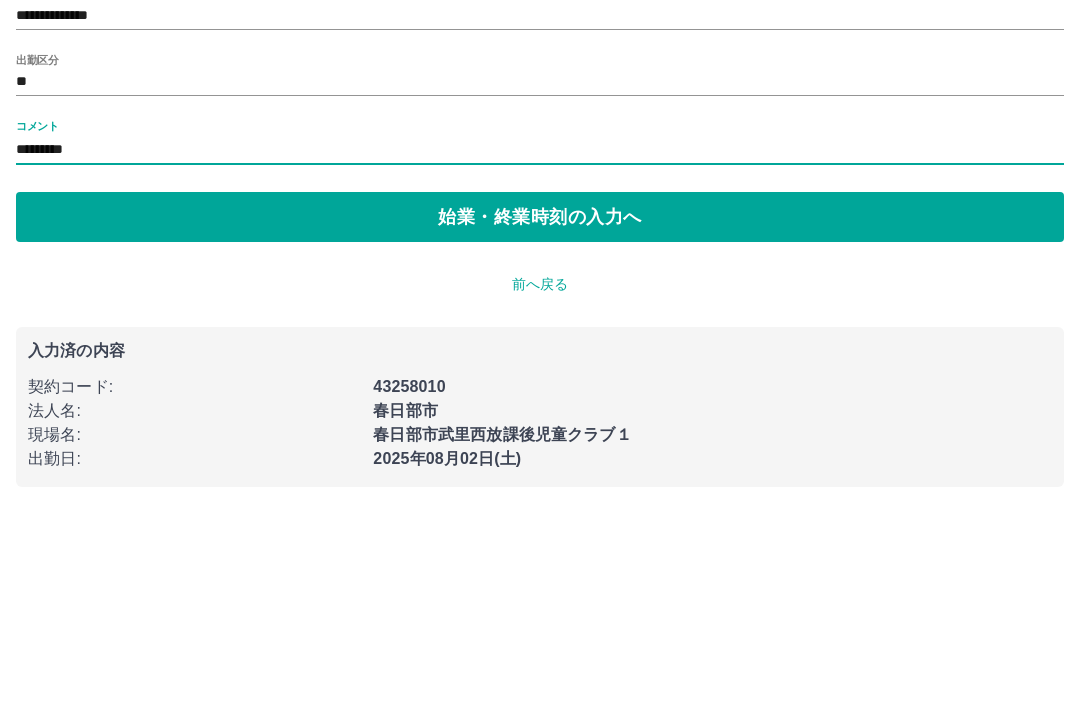 type on "*********" 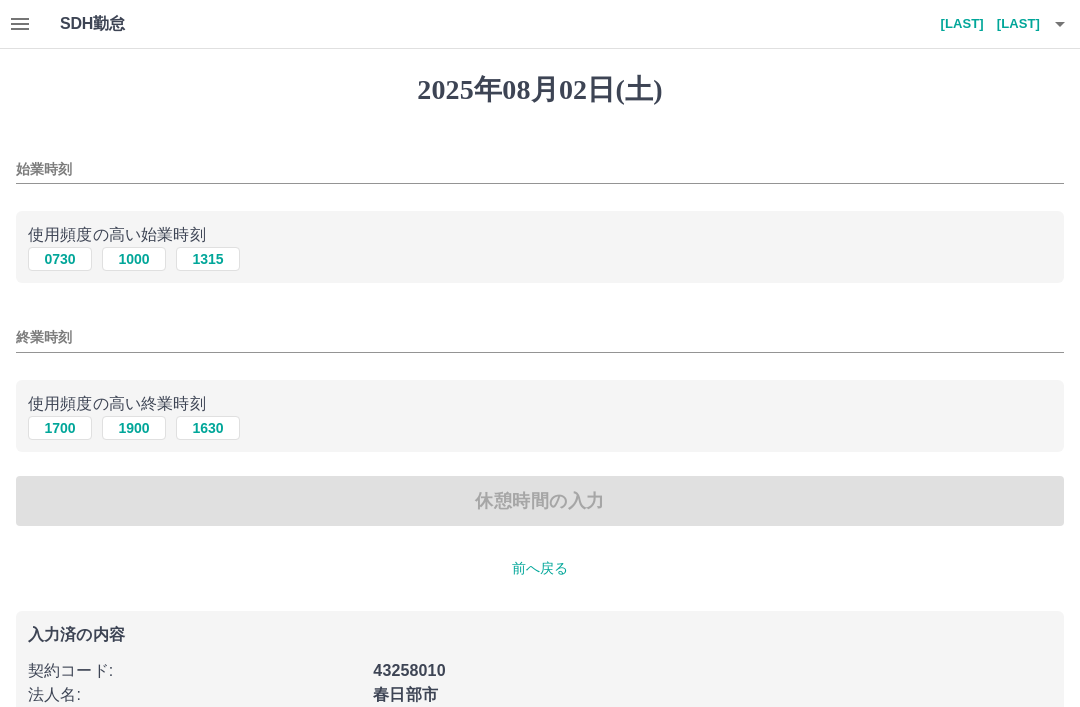 click on "0730" at bounding box center (60, 259) 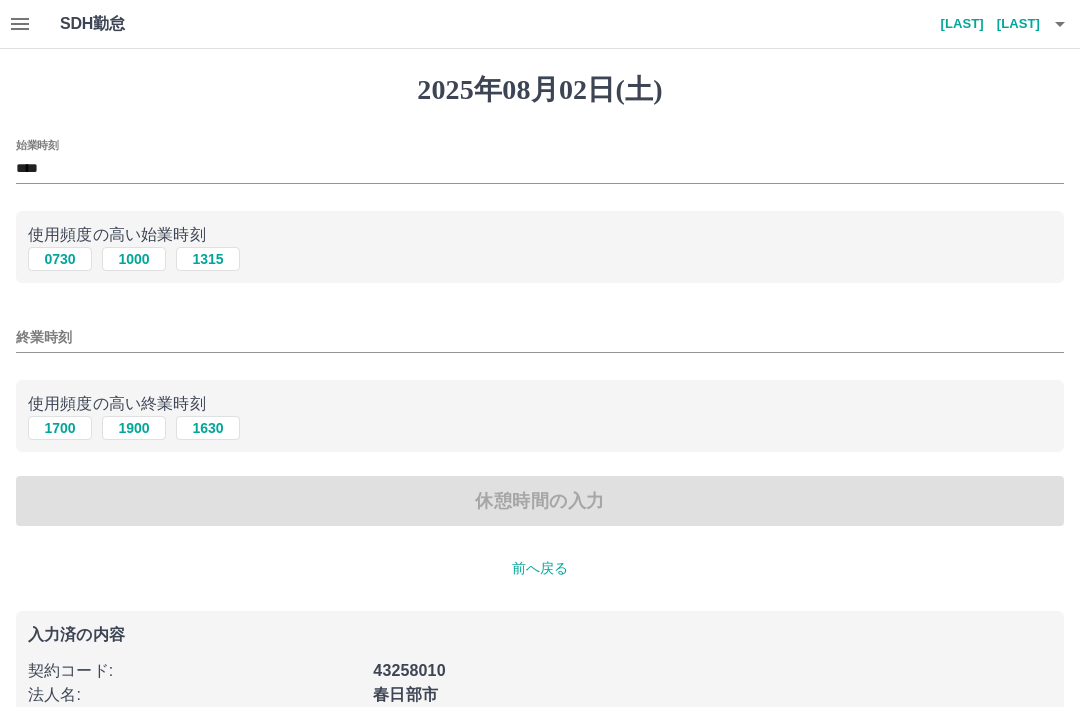 click on "1900" at bounding box center (134, 428) 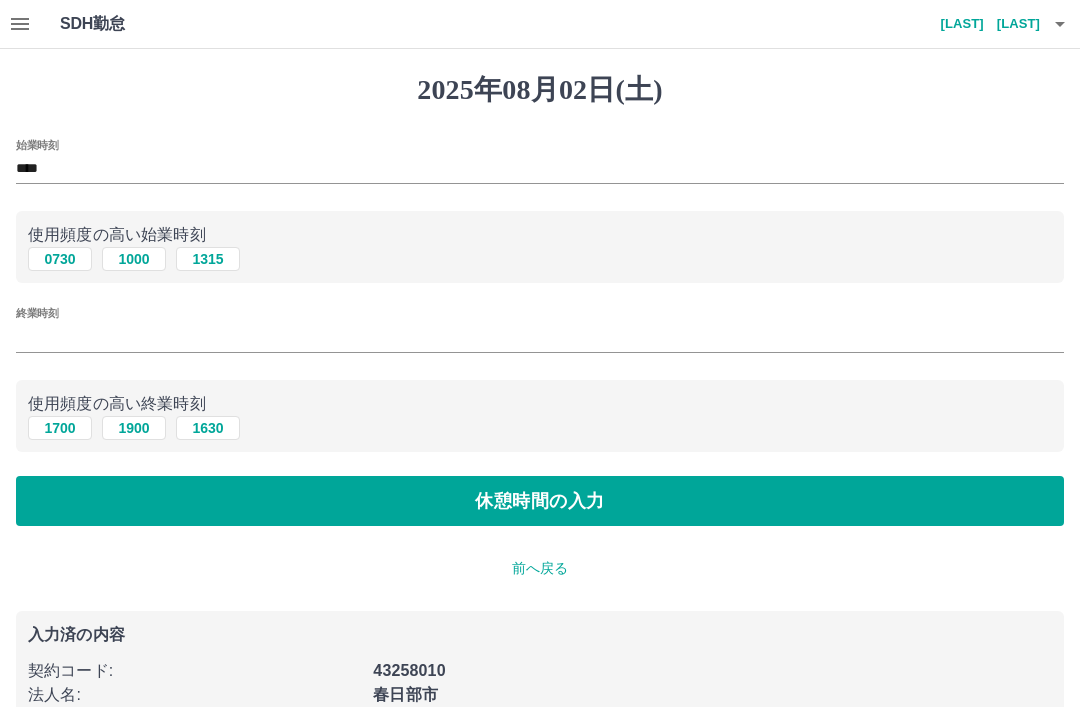type on "****" 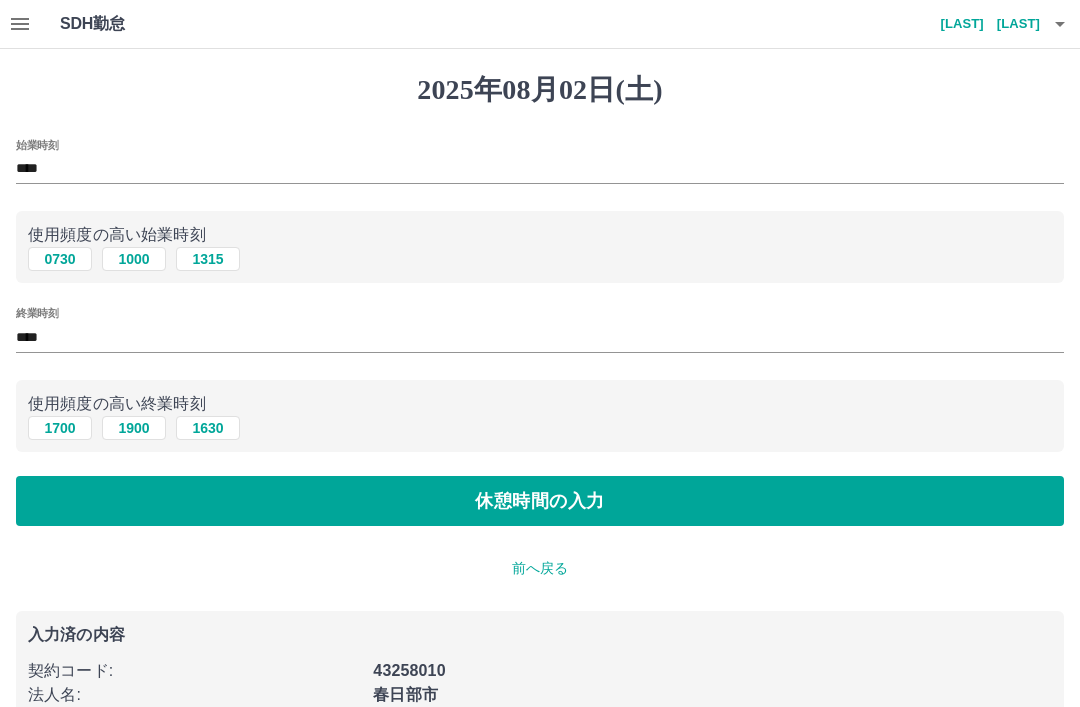 click on "休憩時間の入力" at bounding box center [540, 501] 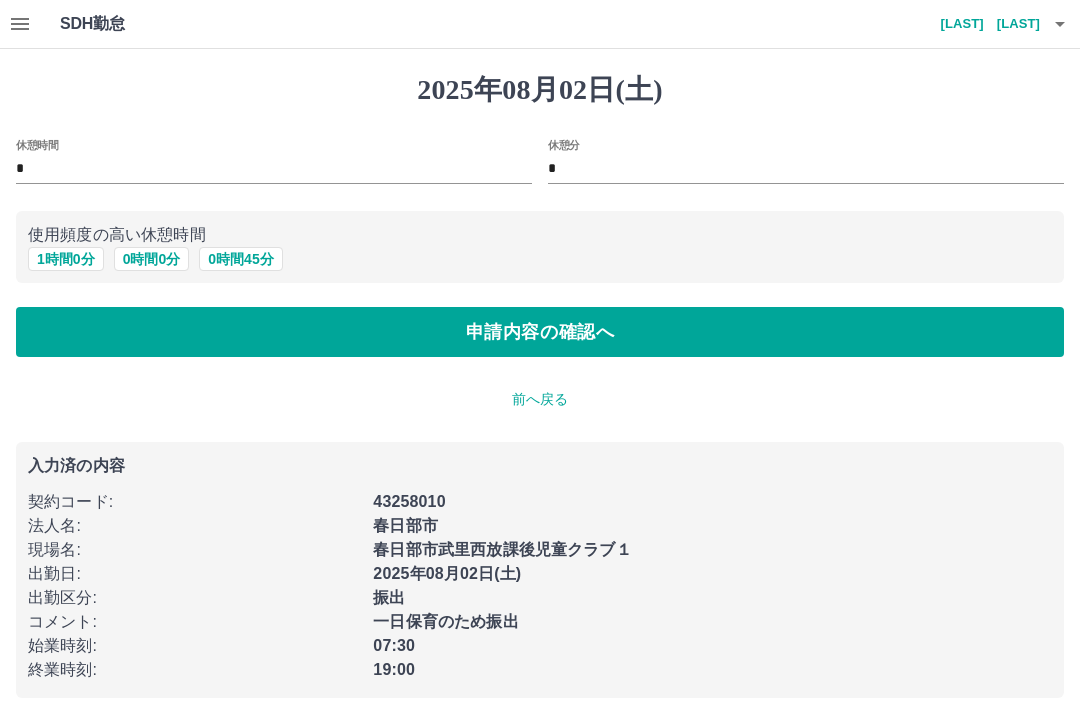 click on "1 時間 0 分" at bounding box center (66, 259) 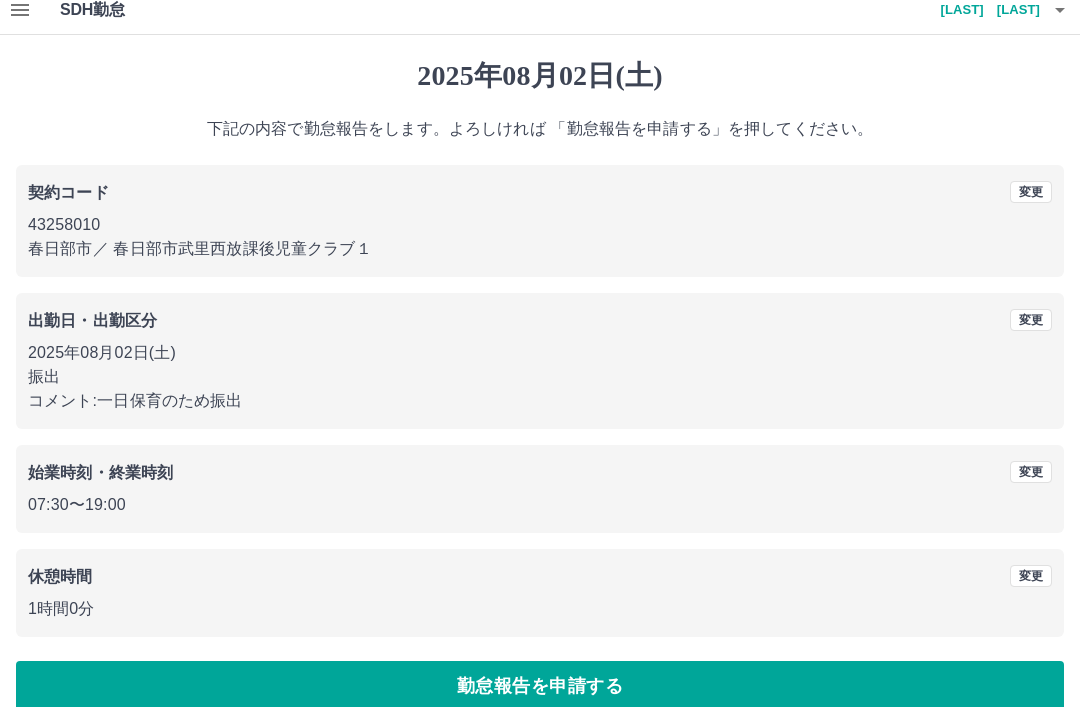 scroll, scrollTop: 41, scrollLeft: 0, axis: vertical 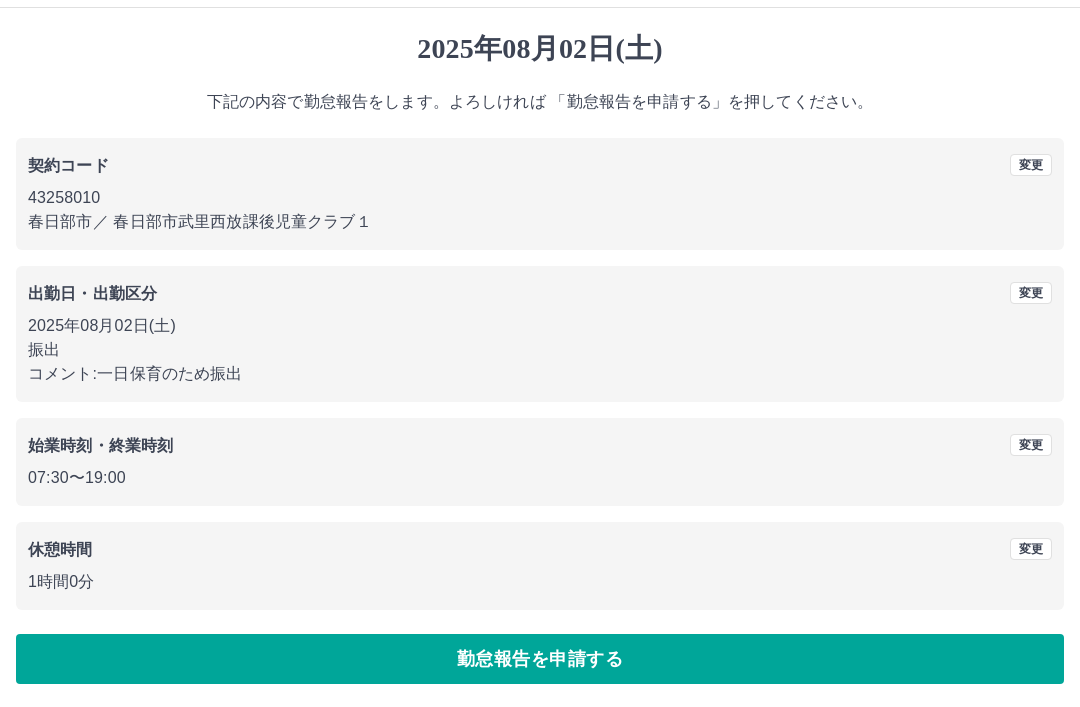 click on "勤怠報告を申請する" at bounding box center (540, 659) 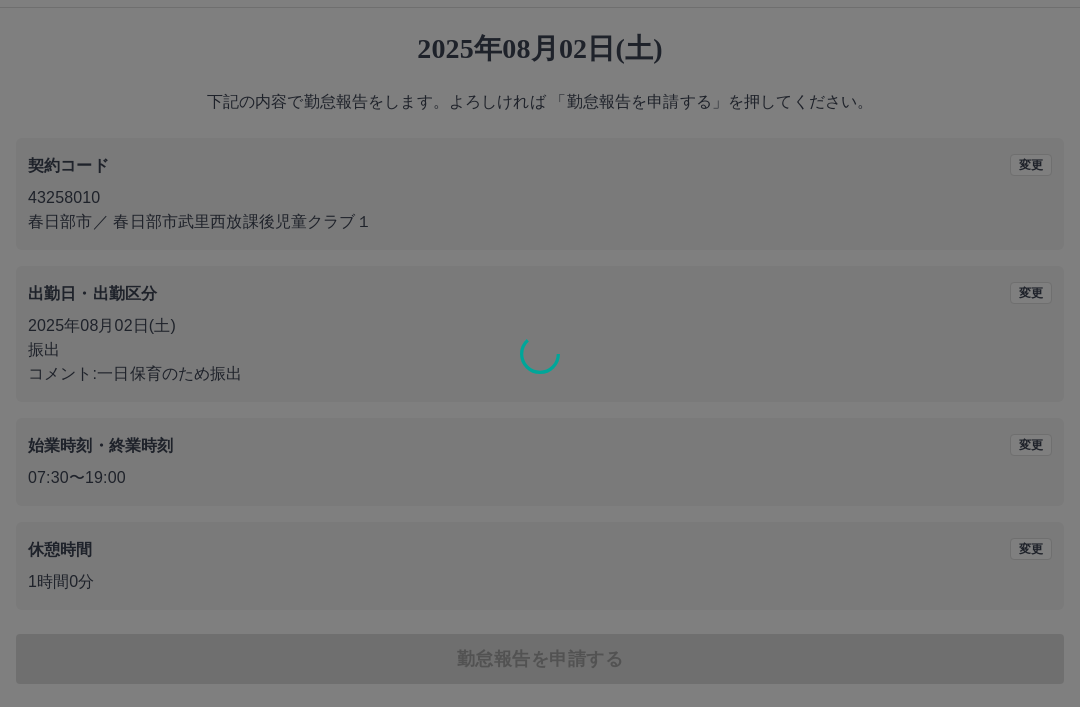 scroll, scrollTop: 0, scrollLeft: 0, axis: both 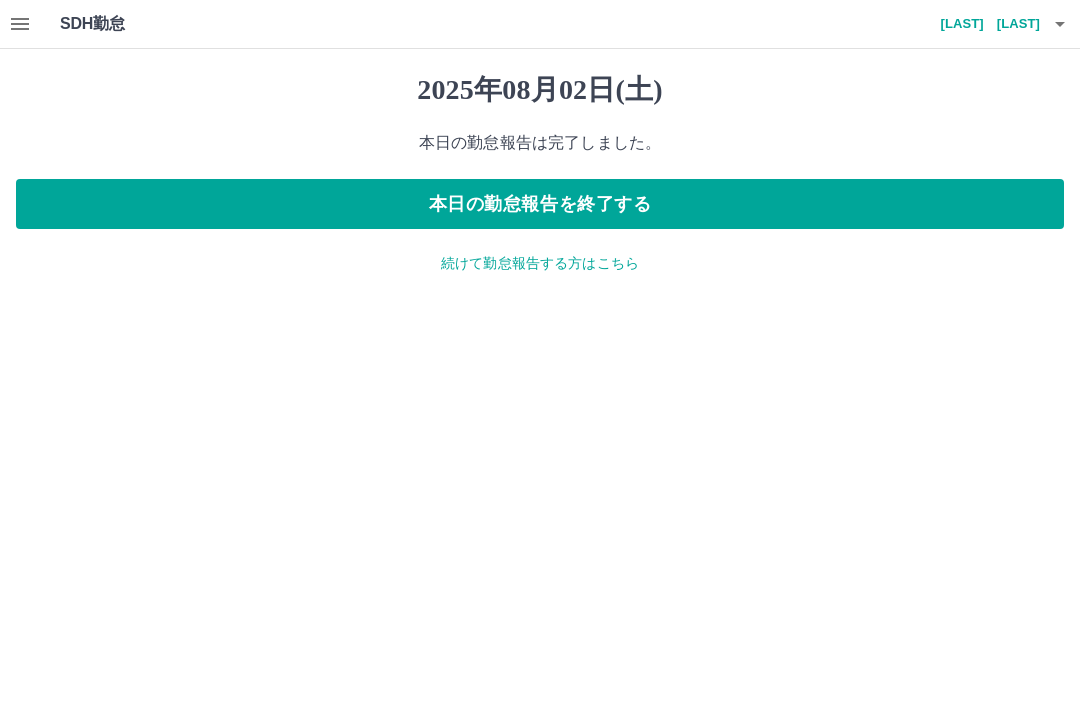 click on "続けて勤怠報告する方はこちら" at bounding box center [540, 263] 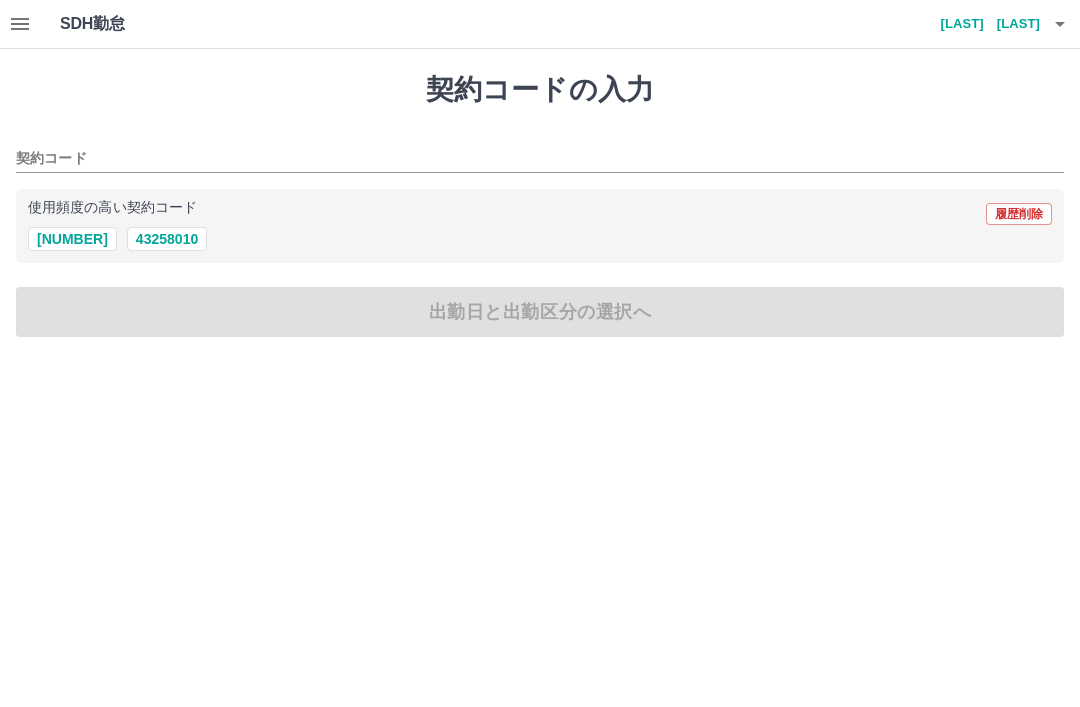 click on "43258010" at bounding box center (167, 239) 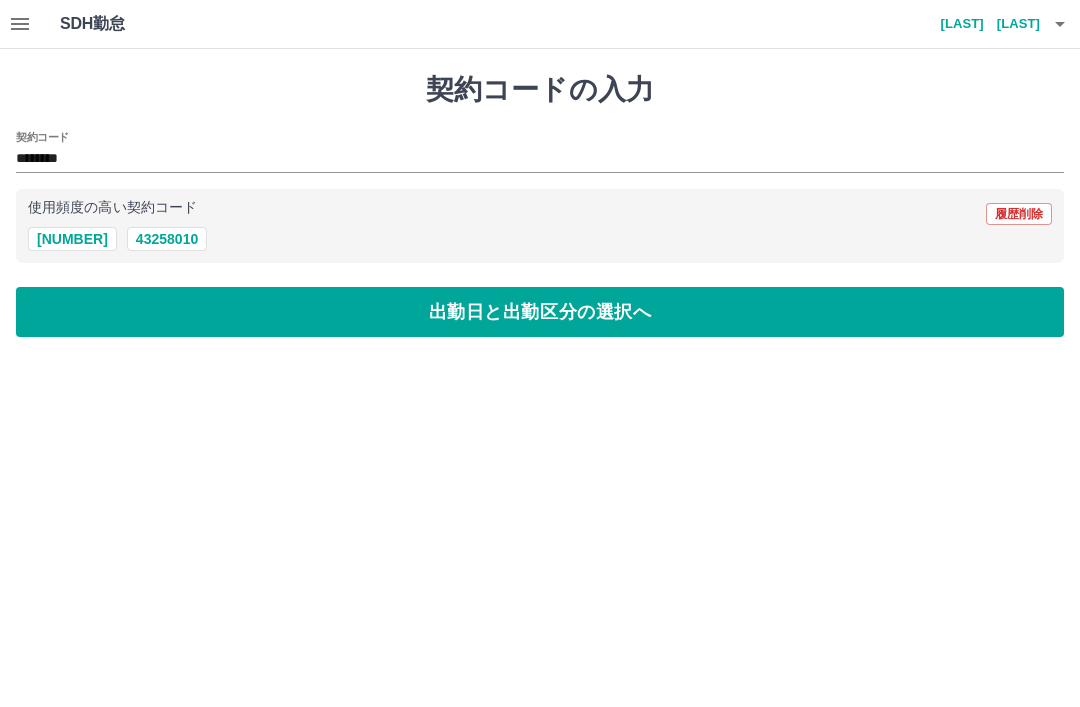 click on "出勤日と出勤区分の選択へ" at bounding box center [540, 312] 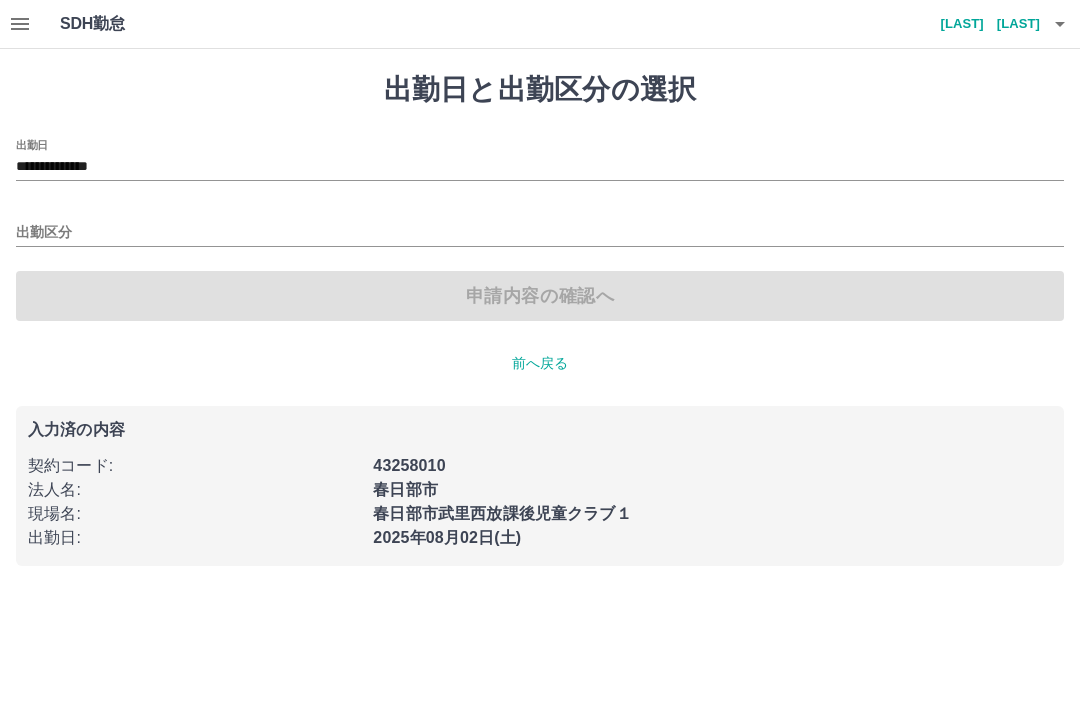 click on "**********" at bounding box center (540, 167) 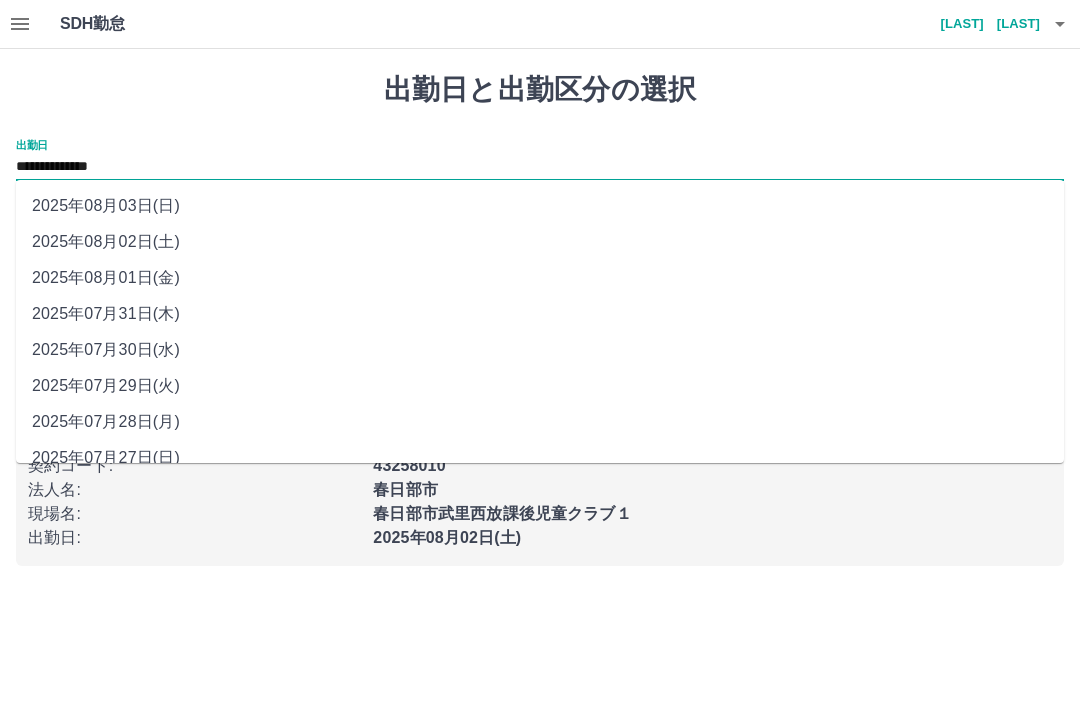 click on "2025年08月03日(日)" at bounding box center [540, 206] 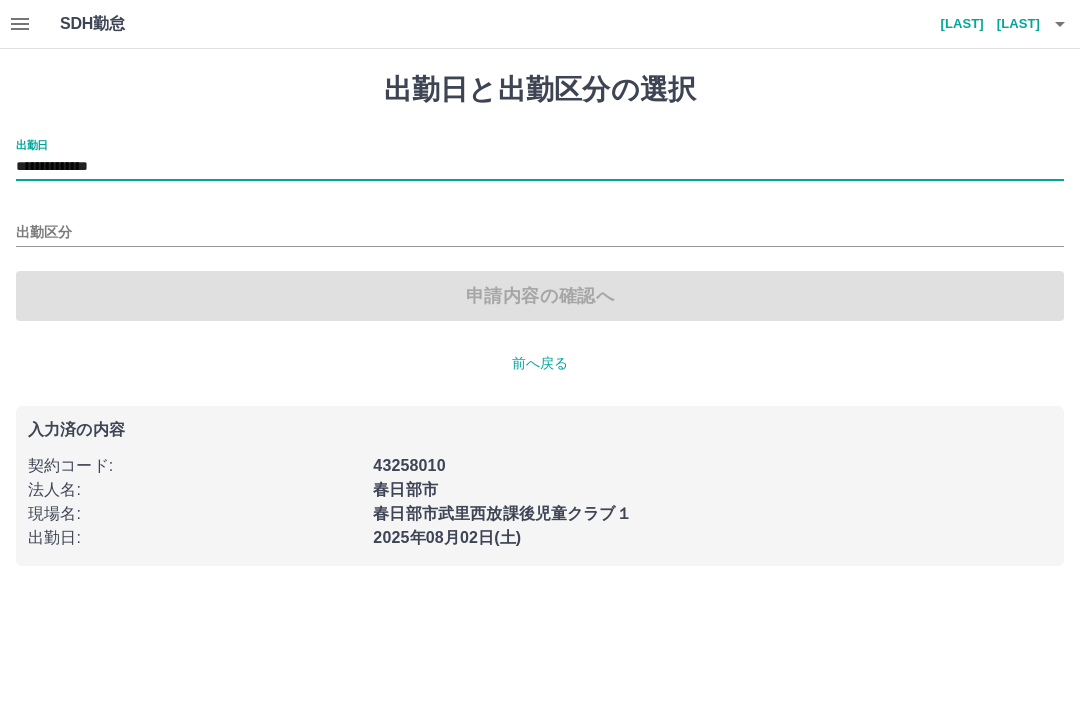 click on "出勤区分" at bounding box center [540, 233] 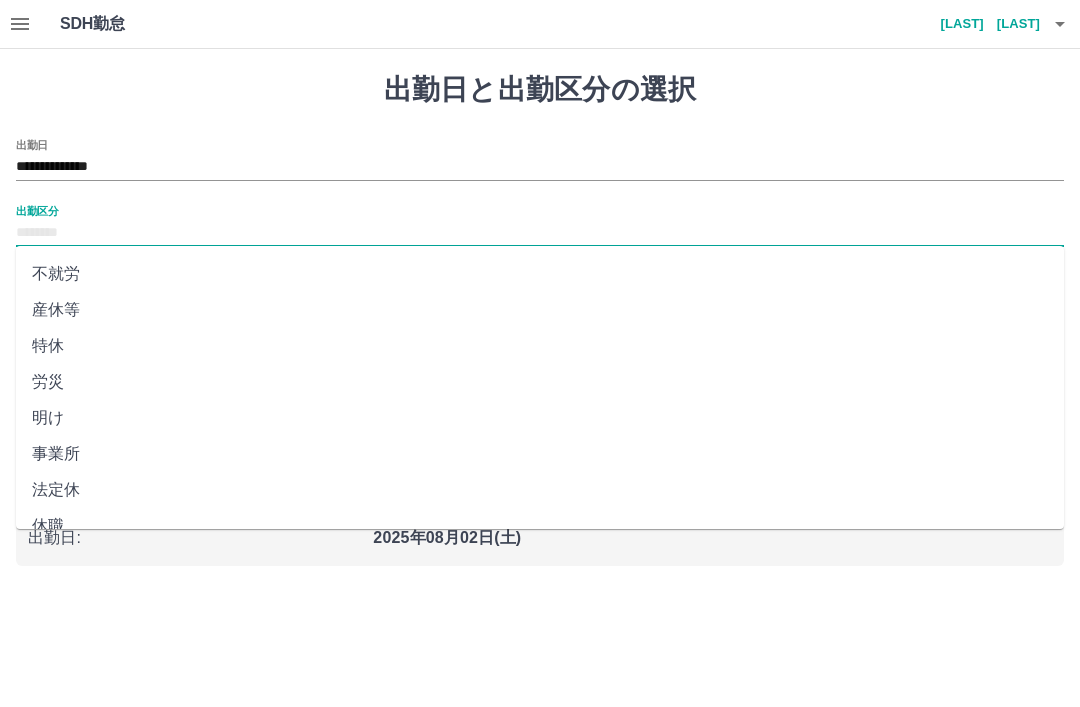 scroll, scrollTop: 356, scrollLeft: 0, axis: vertical 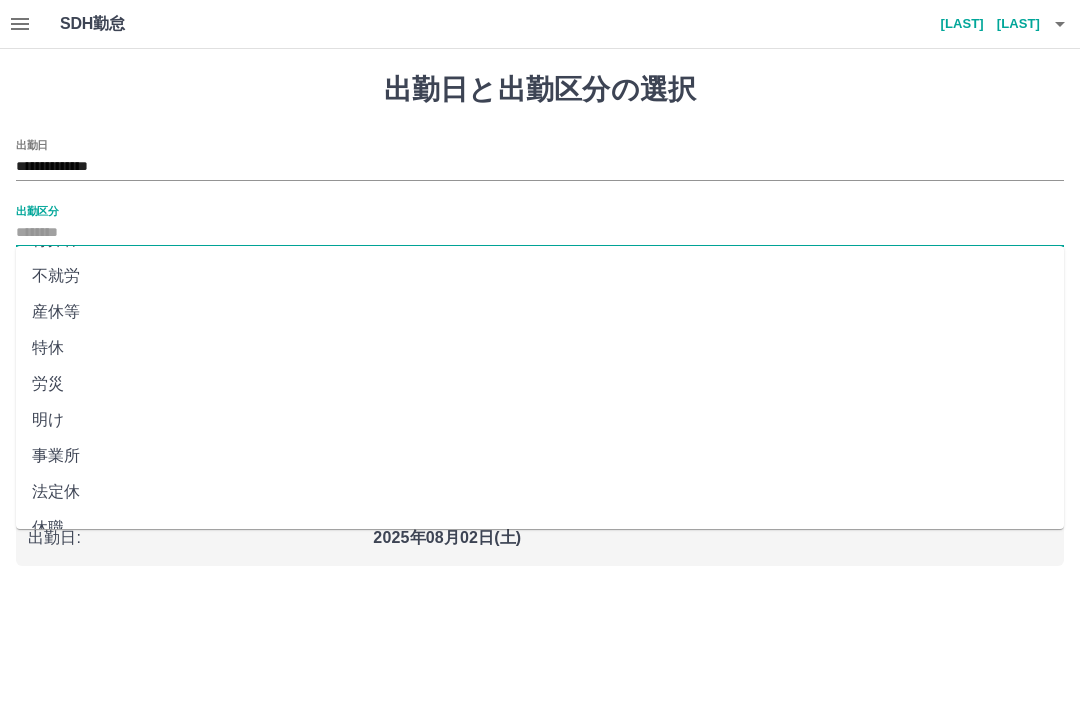 click on "法定休" at bounding box center [540, 492] 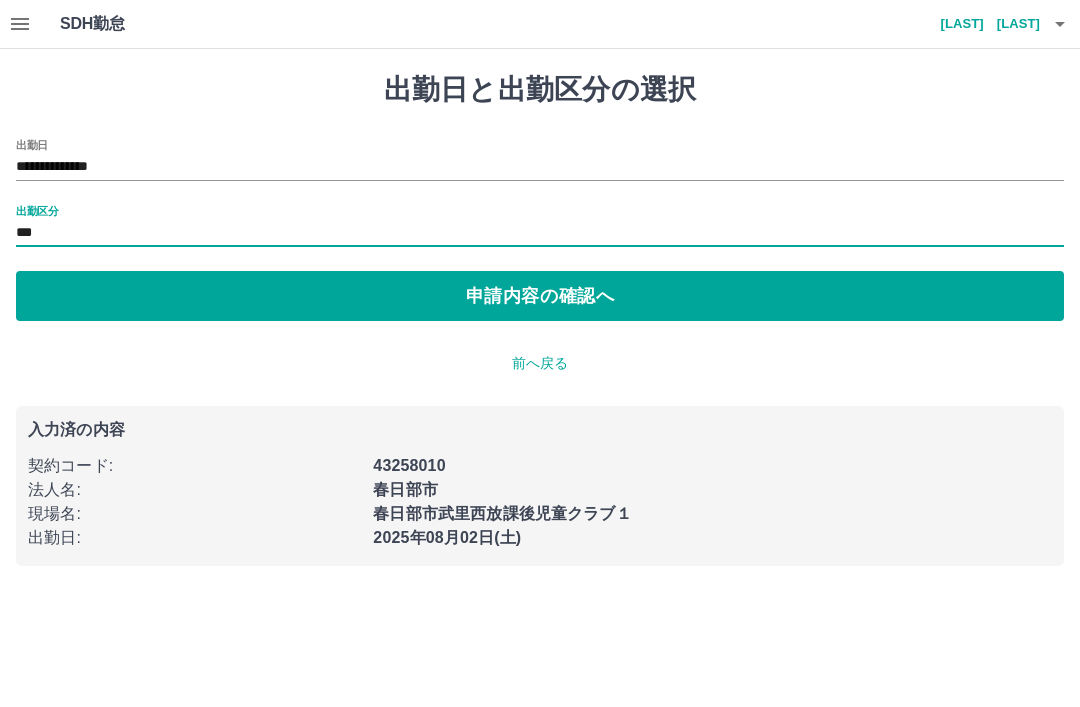 click on "申請内容の確認へ" at bounding box center (540, 296) 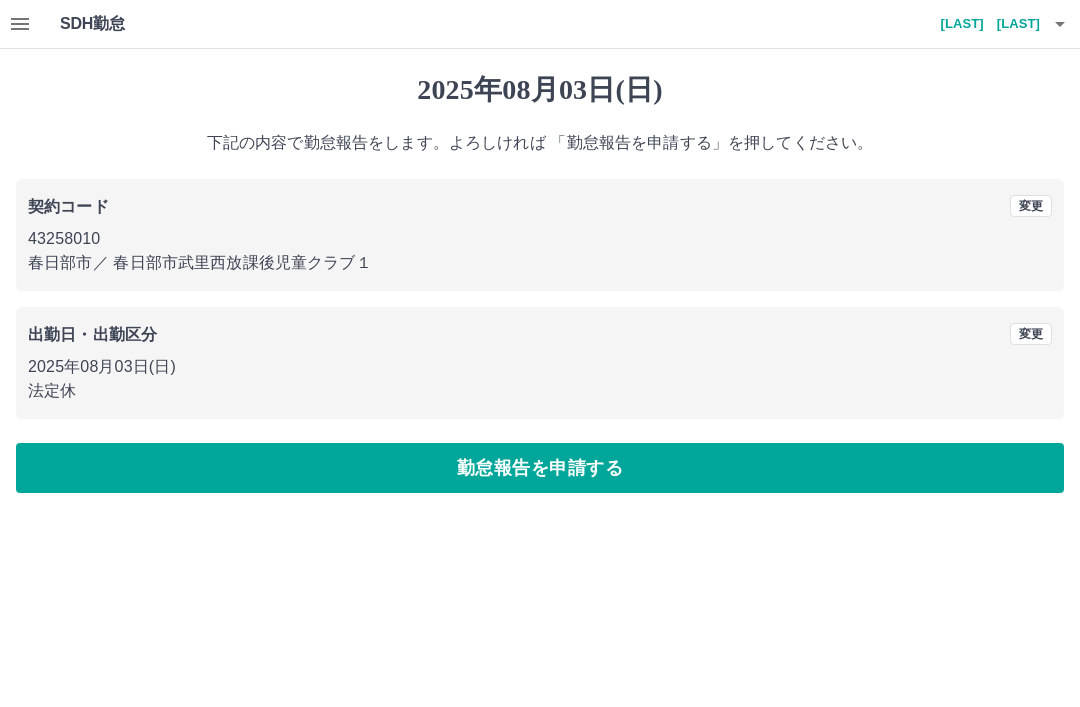 click on "勤怠報告を申請する" at bounding box center [540, 468] 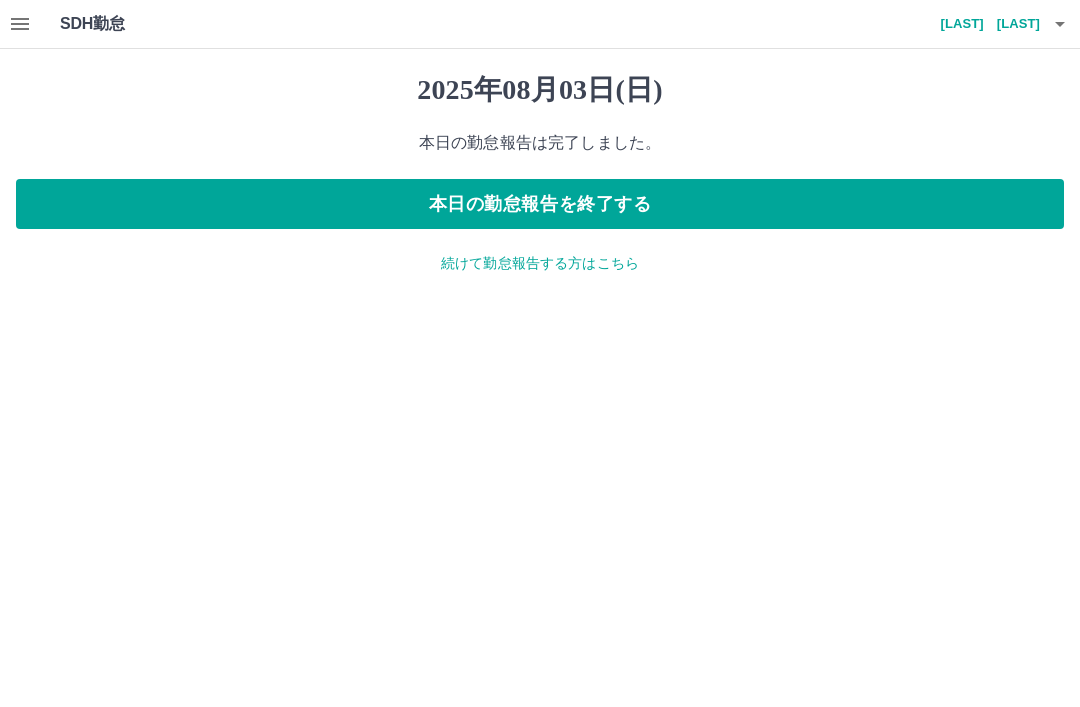 click on "続けて勤怠報告する方はこちら" at bounding box center (540, 263) 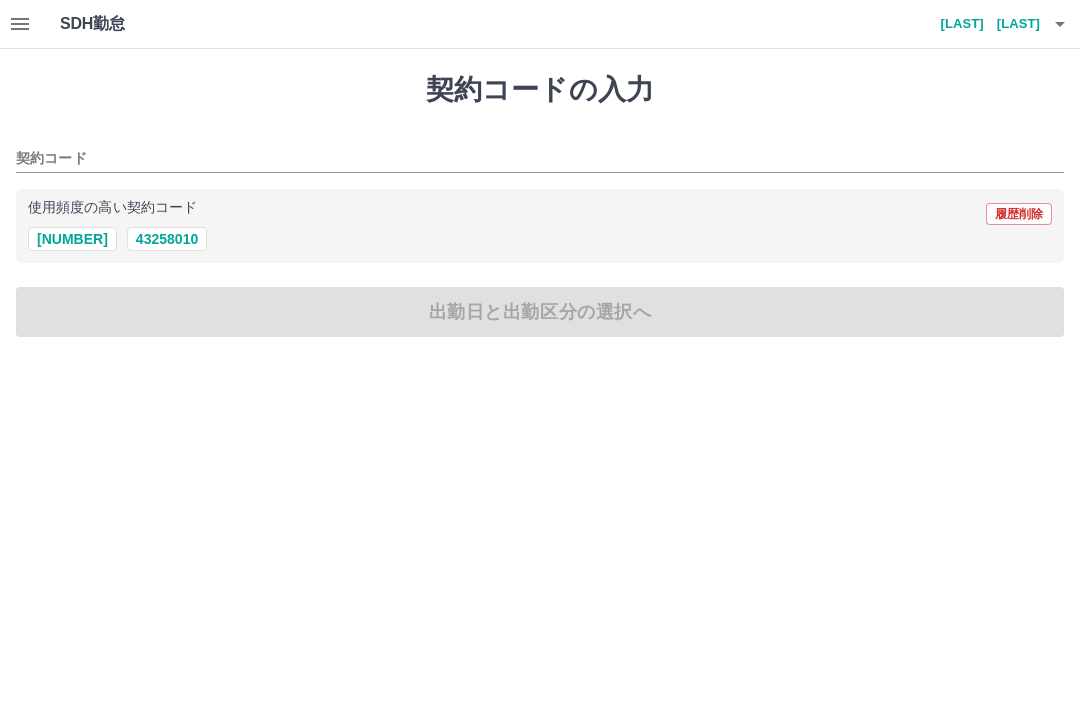 click 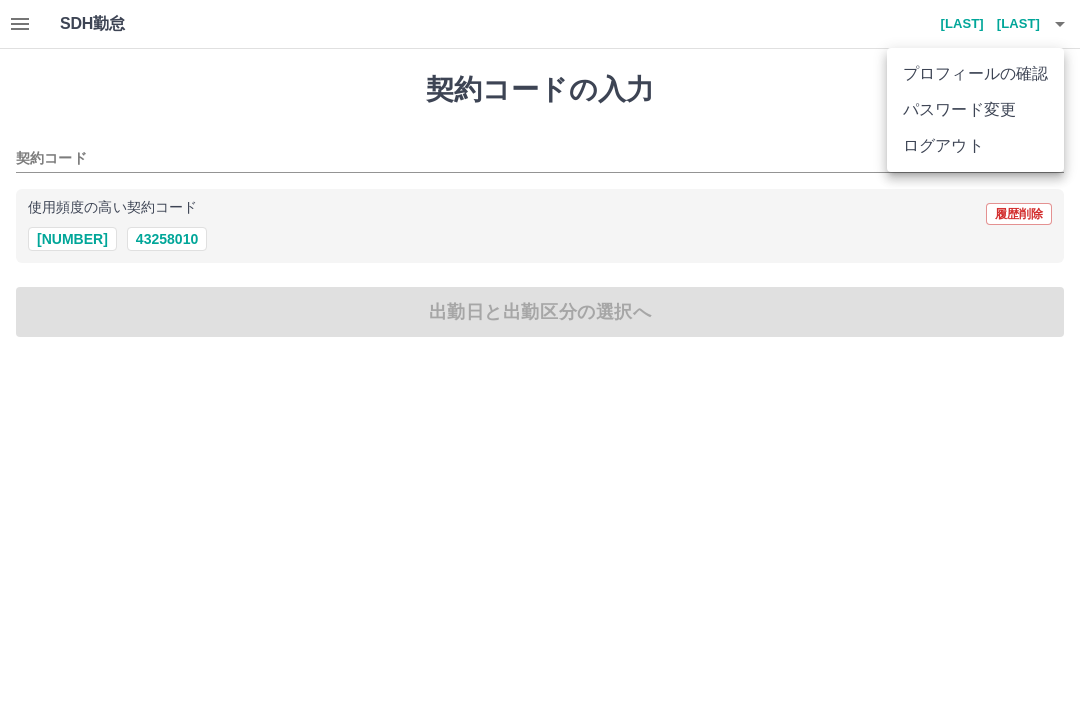 click at bounding box center (540, 353) 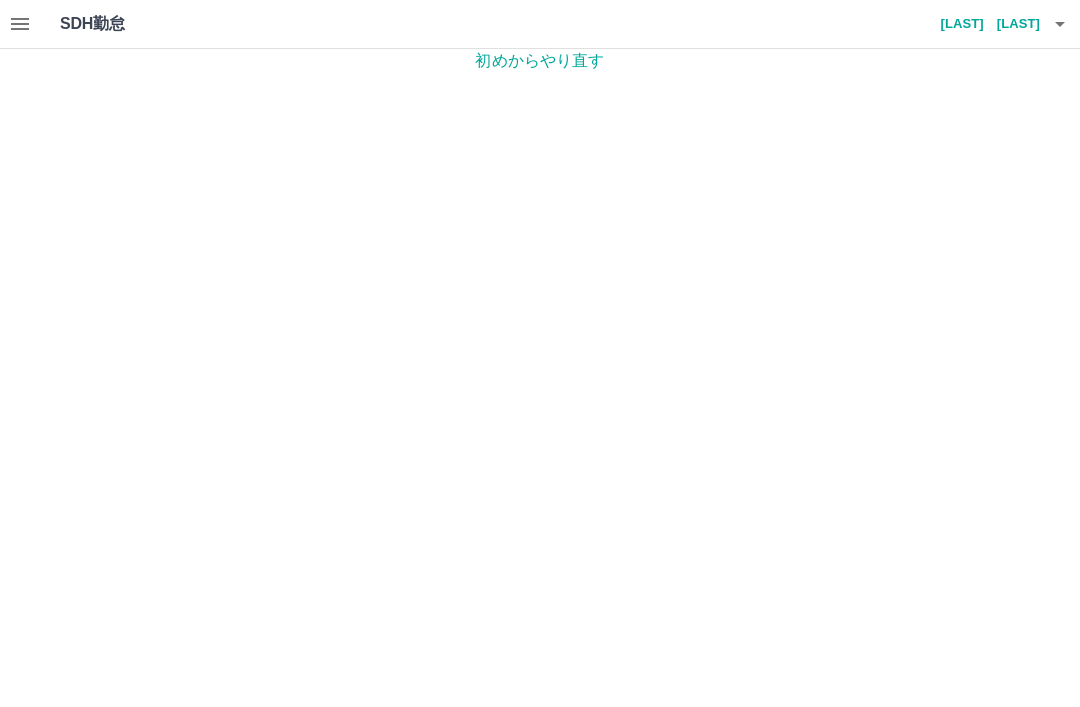 click 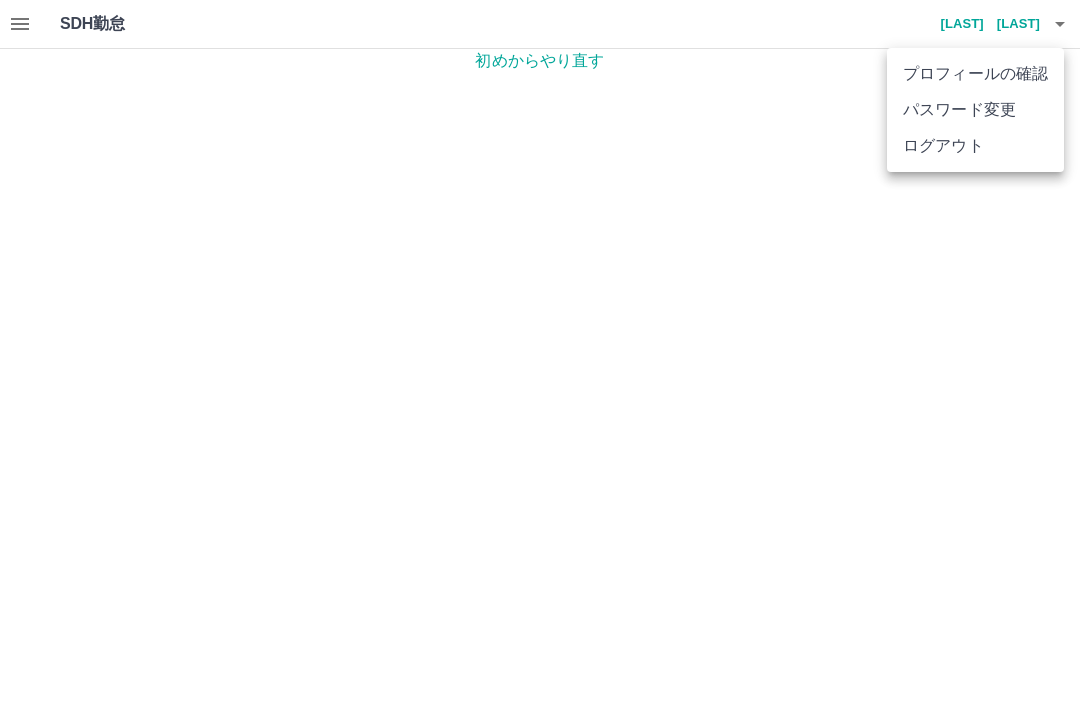 click at bounding box center [540, 353] 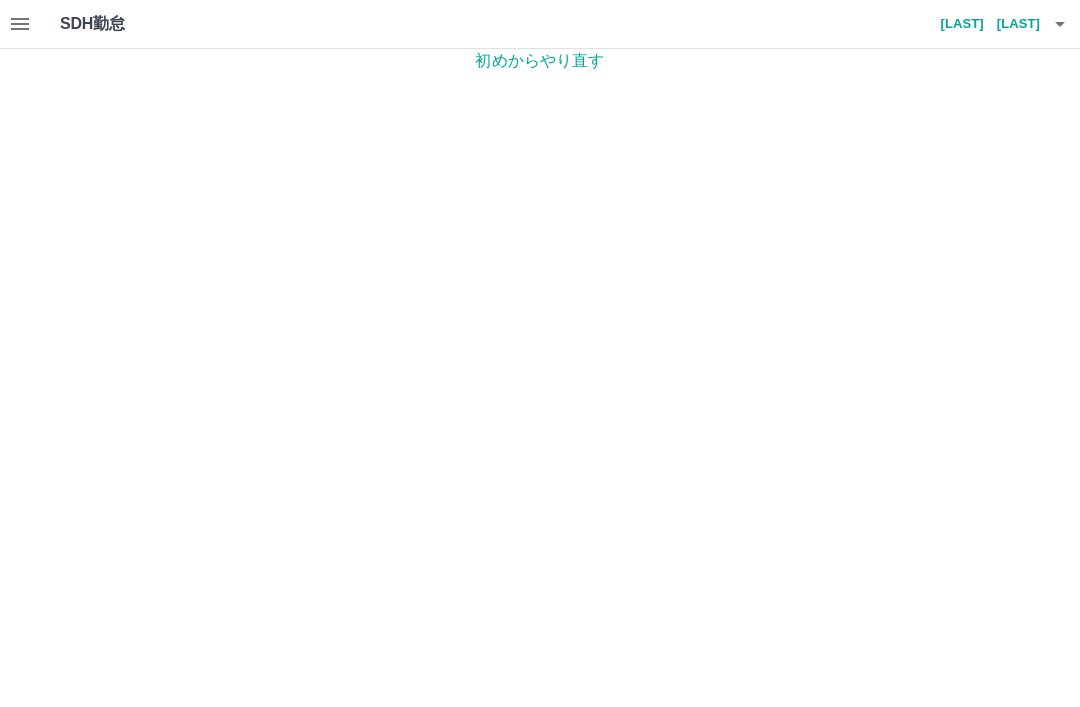 click on "初めからやり直す" at bounding box center (540, 61) 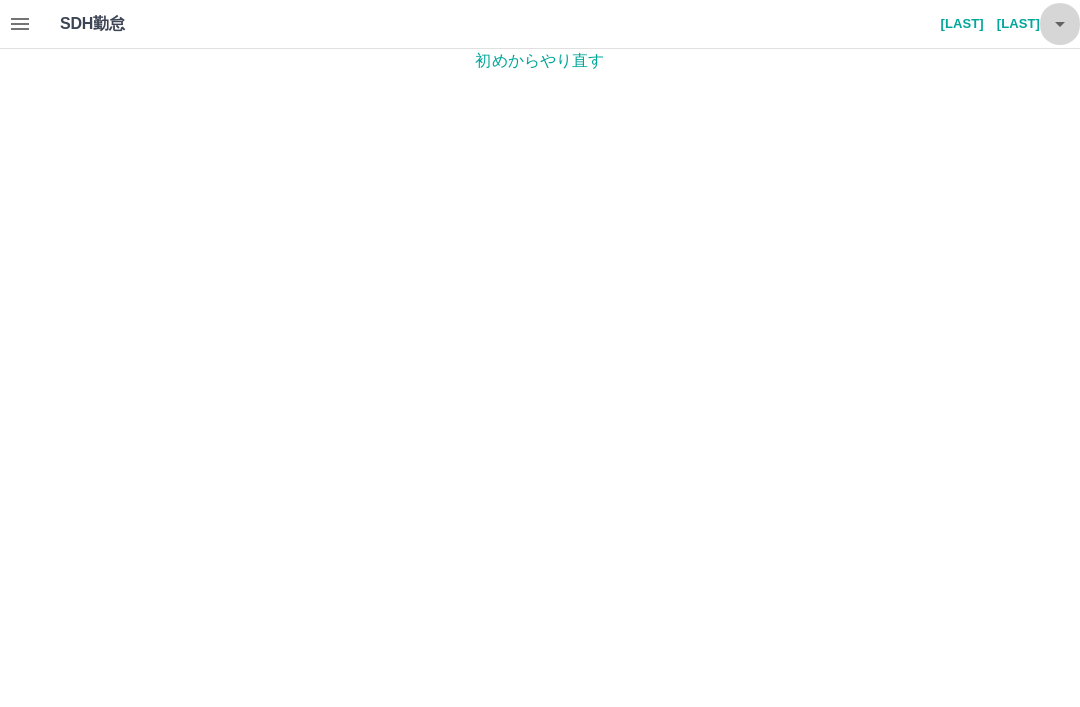 click at bounding box center [1060, 24] 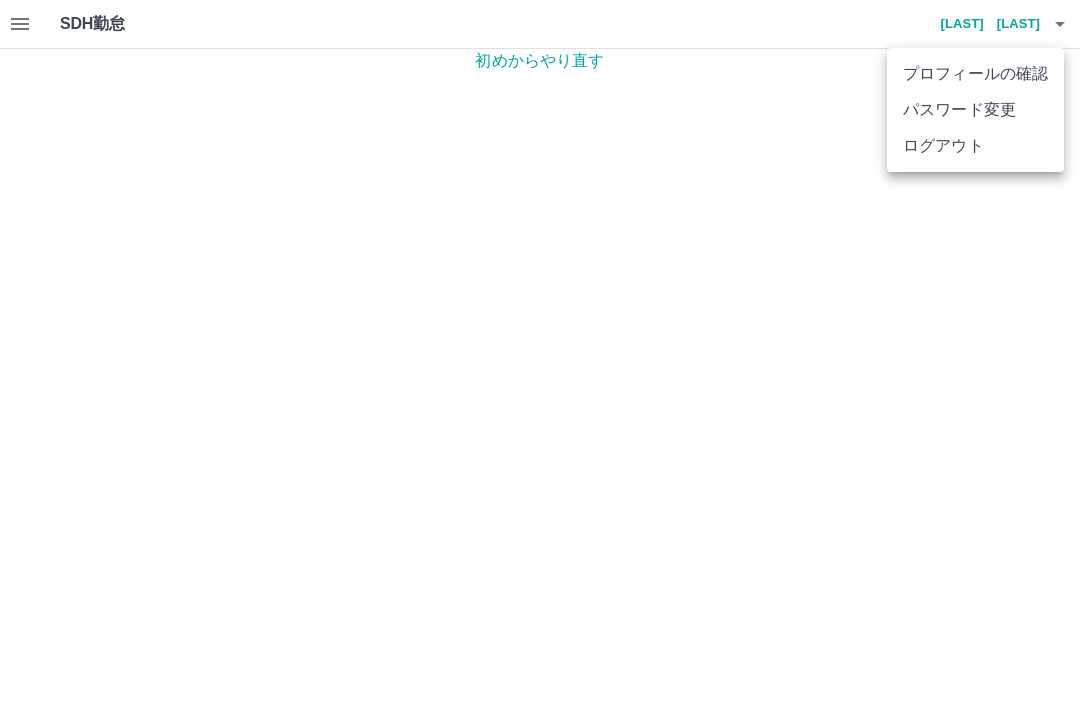click on "ログアウト" at bounding box center (975, 146) 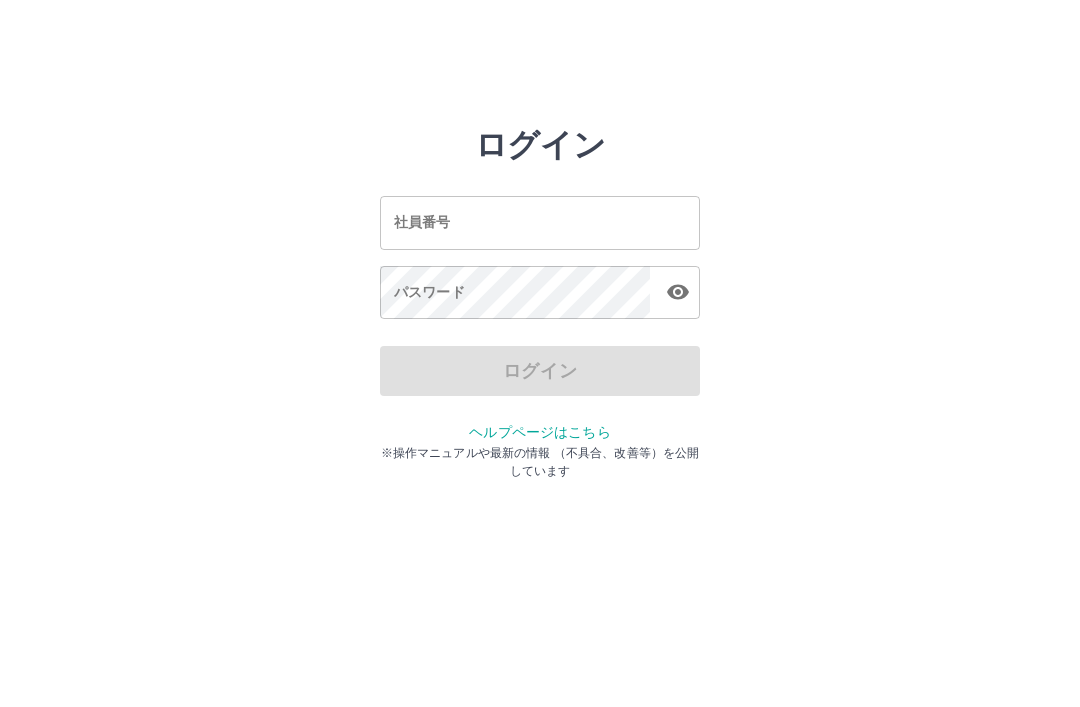 scroll, scrollTop: 0, scrollLeft: 0, axis: both 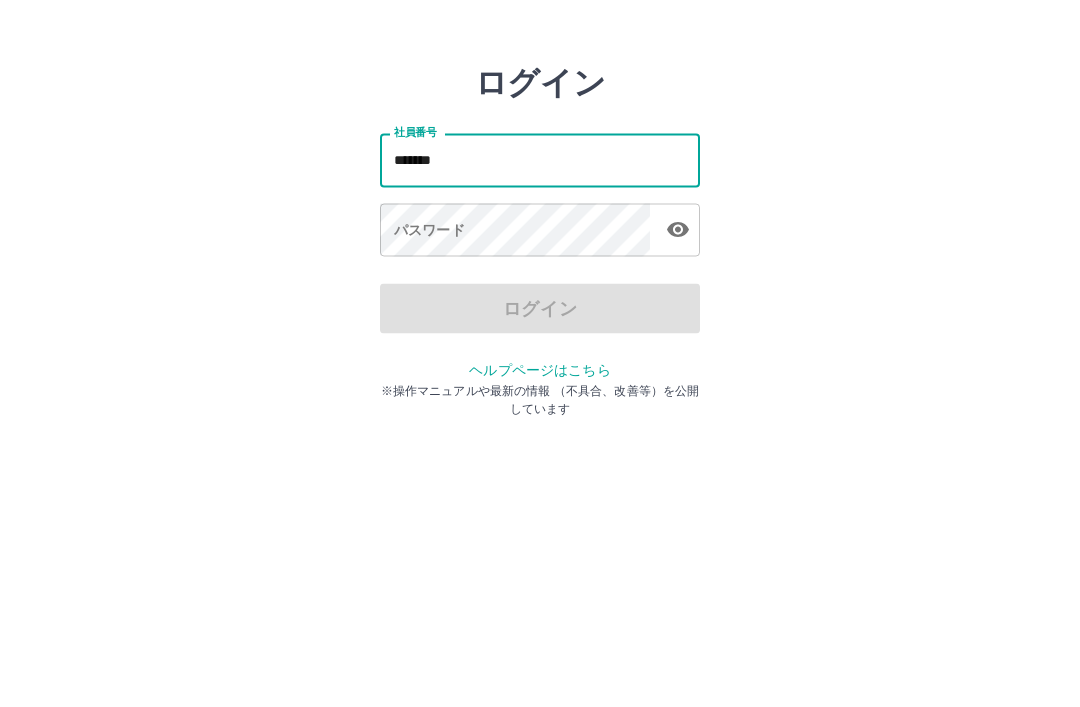 type on "*******" 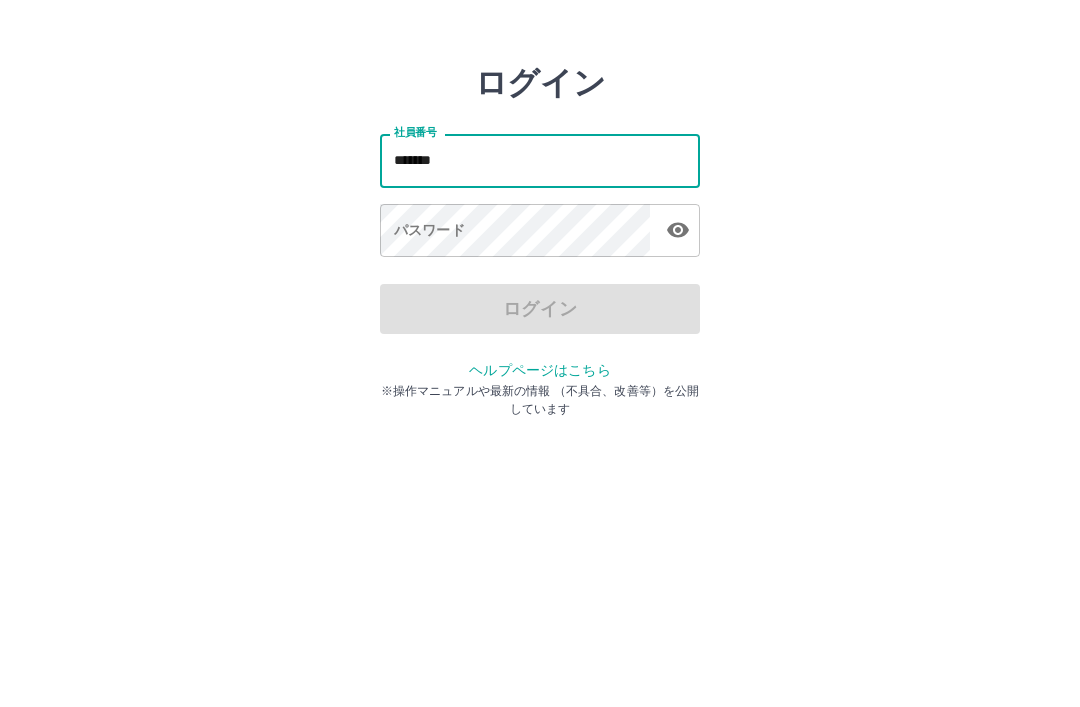 click on "パスワード パスワード" at bounding box center (540, 294) 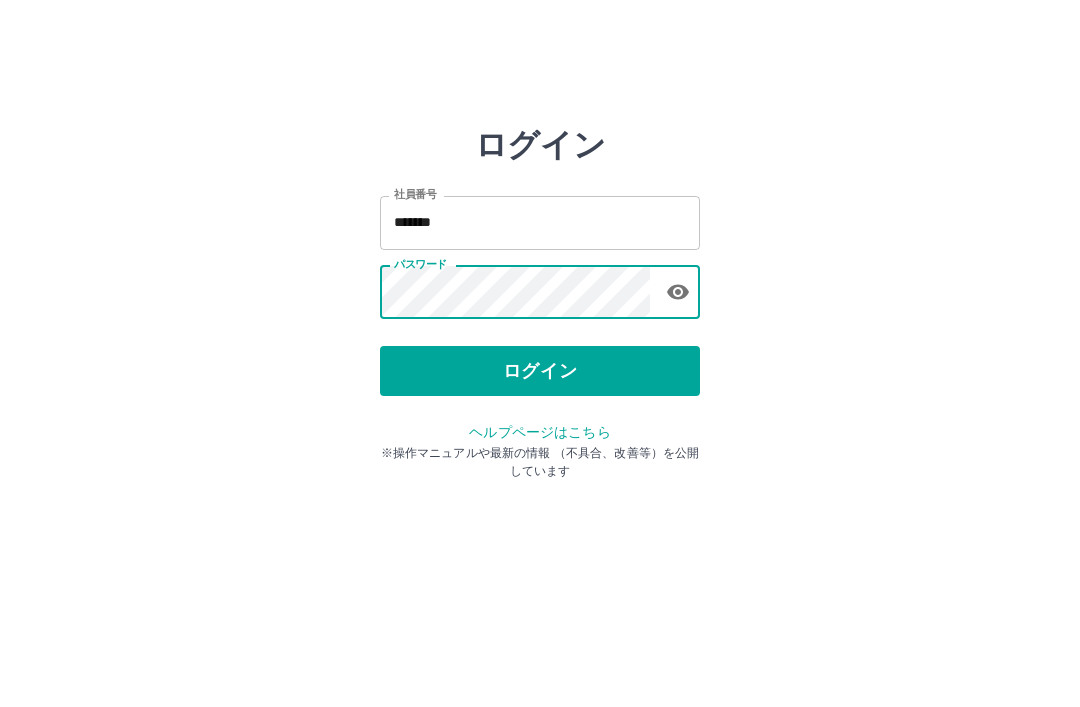 click on "ログイン" at bounding box center (540, 371) 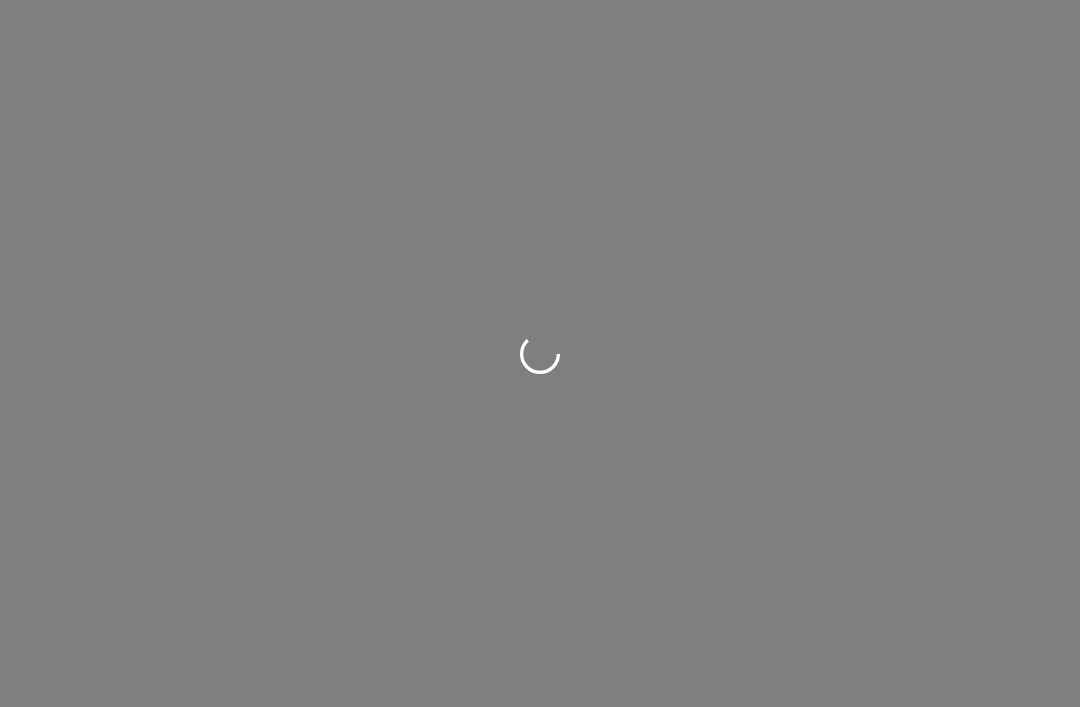 scroll, scrollTop: 0, scrollLeft: 0, axis: both 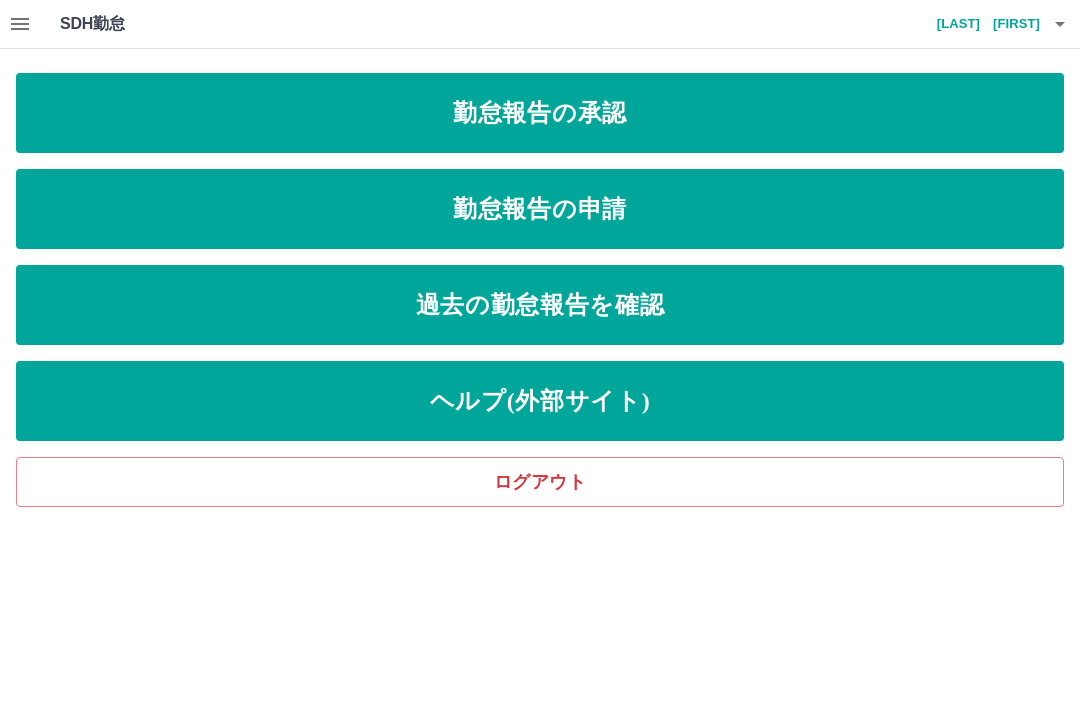 click on "勤怠報告の承認" at bounding box center (540, 113) 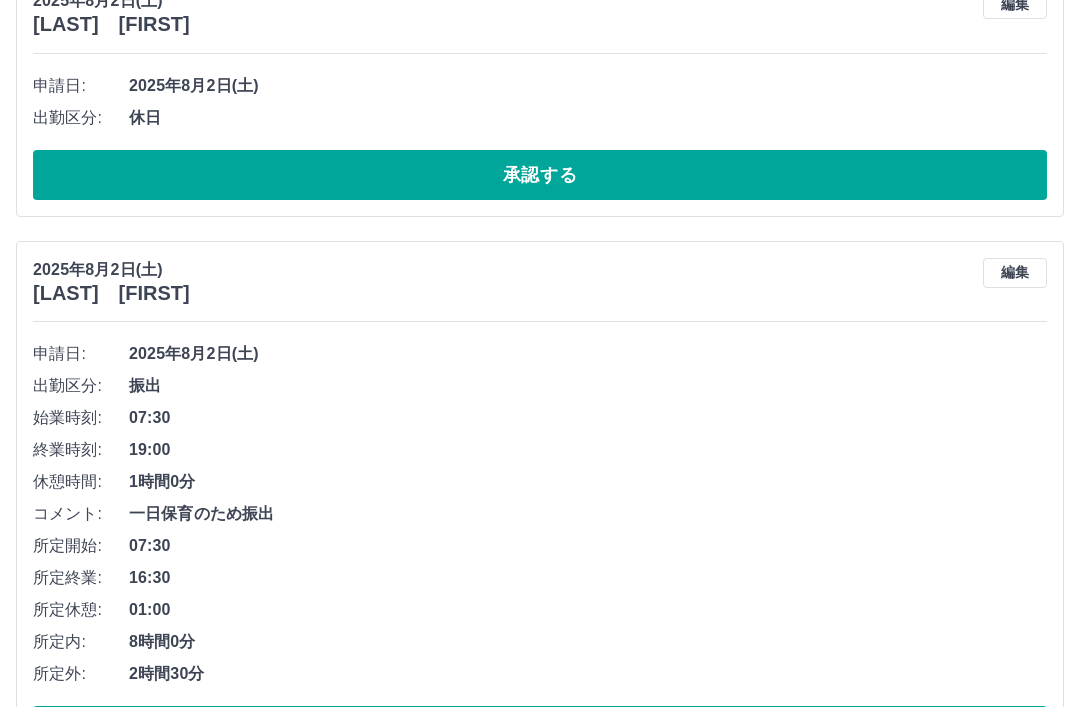 scroll, scrollTop: 800, scrollLeft: 0, axis: vertical 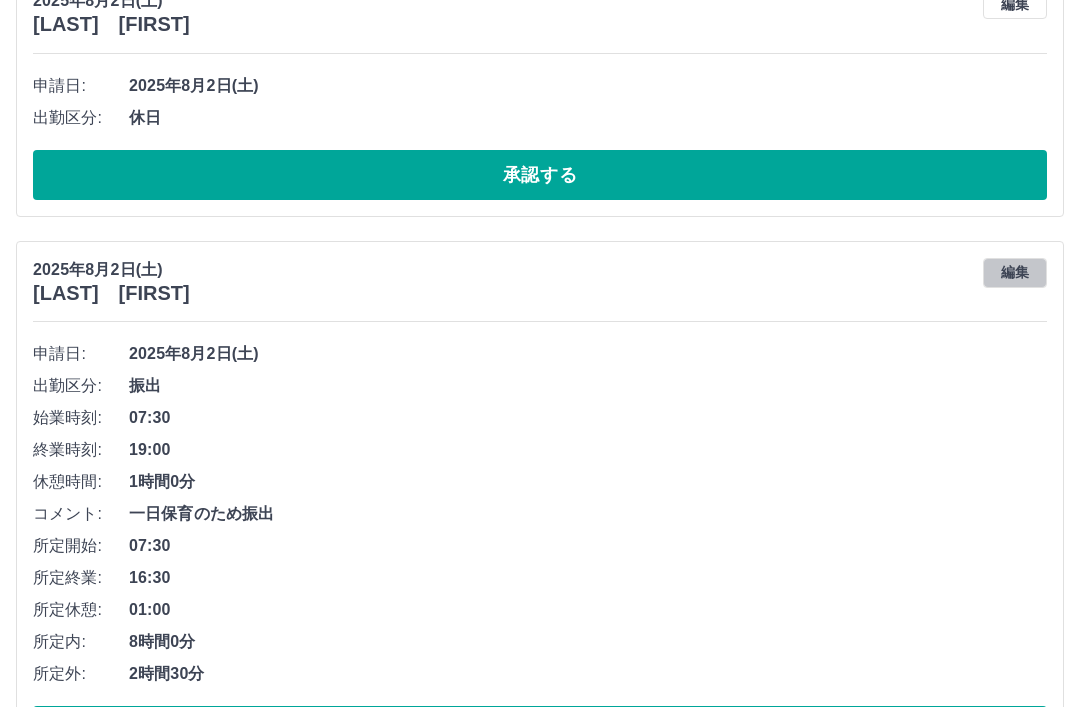 click on "編集" at bounding box center [1015, 273] 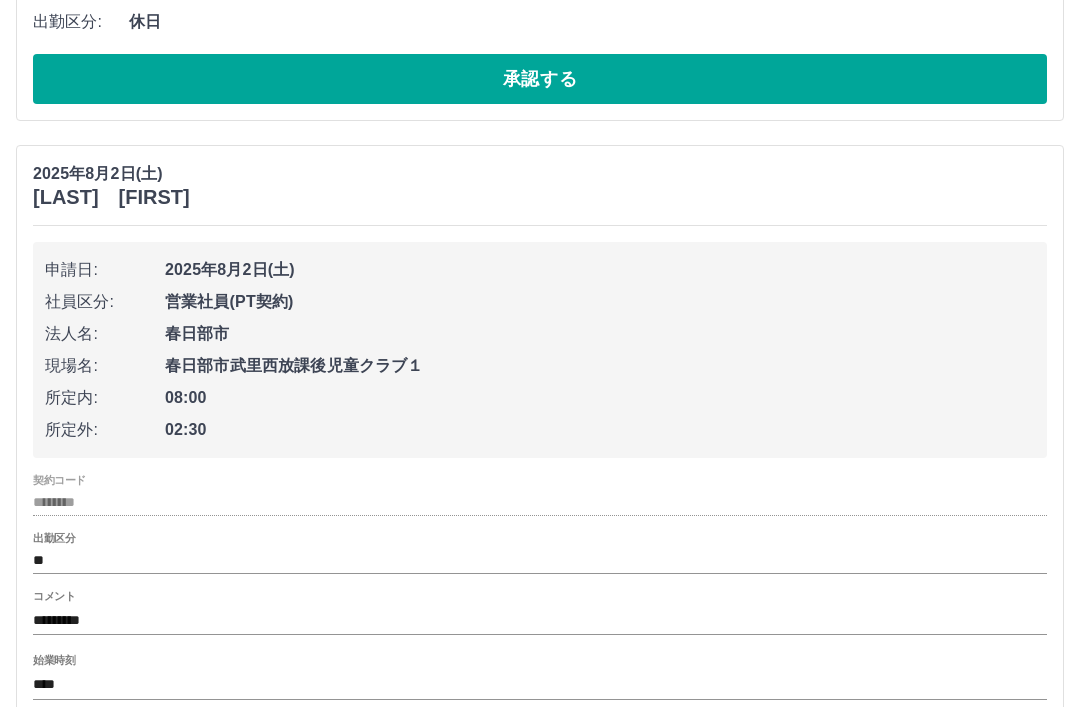 scroll, scrollTop: 897, scrollLeft: 0, axis: vertical 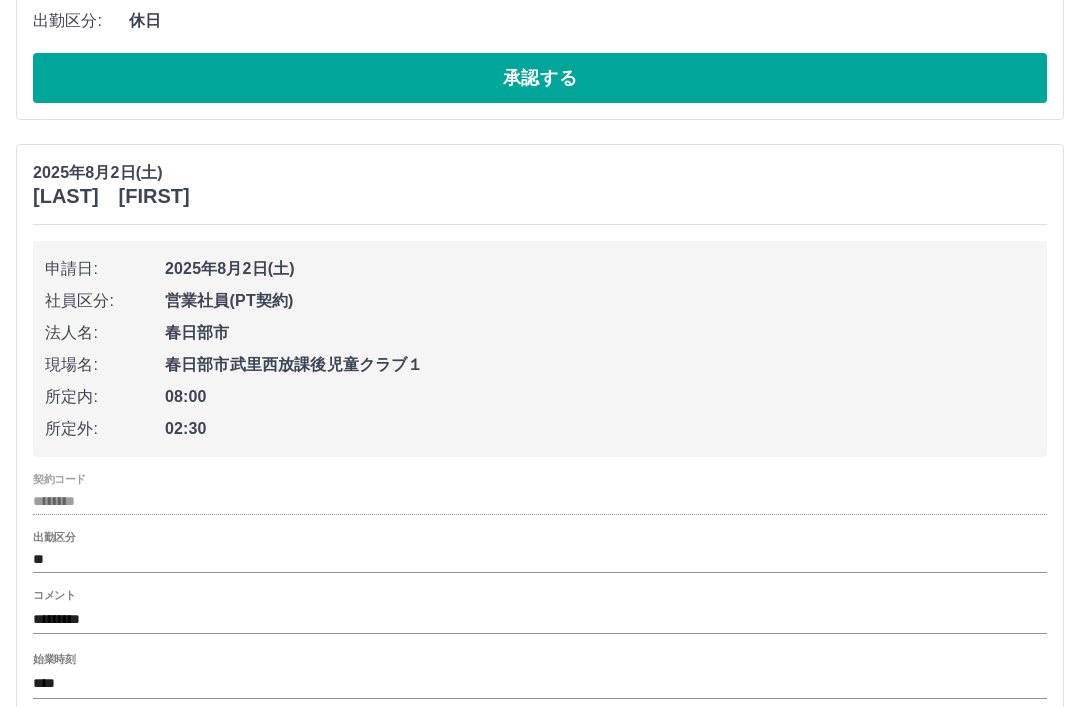 click on "*********" at bounding box center [540, 619] 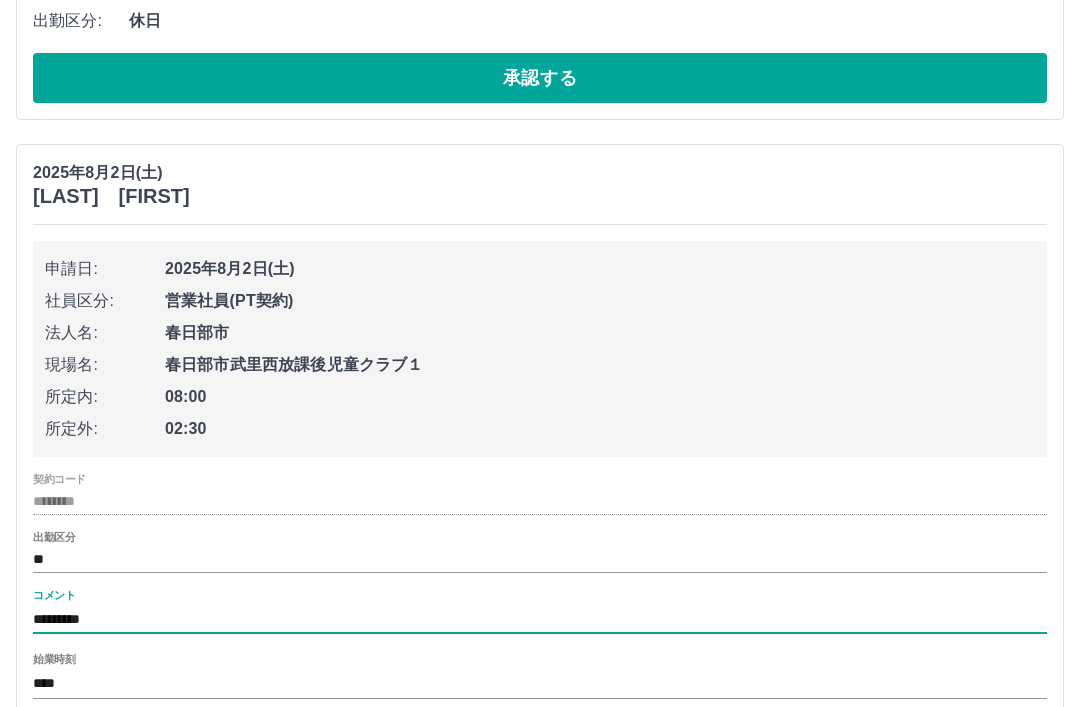 scroll, scrollTop: 923, scrollLeft: 0, axis: vertical 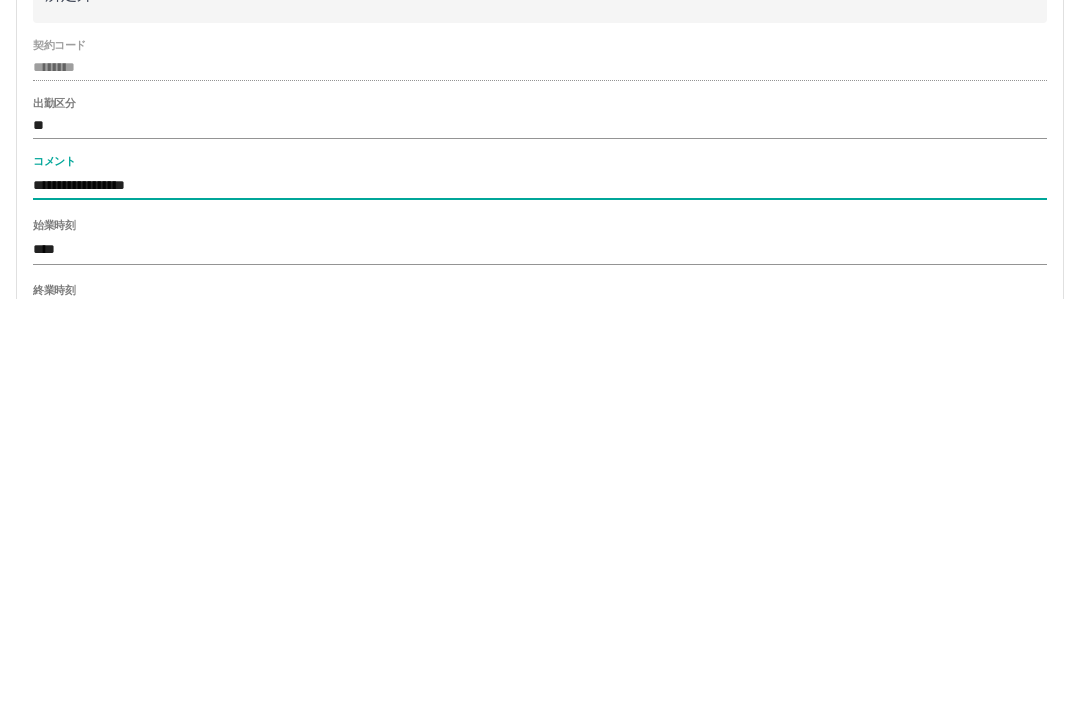 type on "**********" 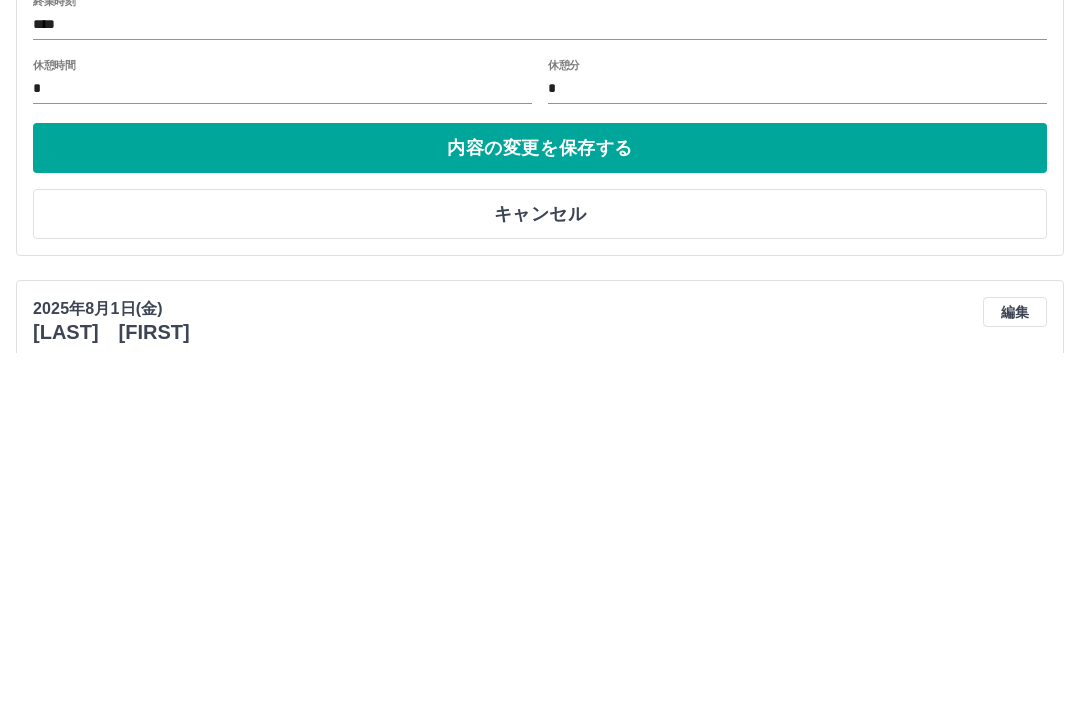 scroll, scrollTop: 1275, scrollLeft: 0, axis: vertical 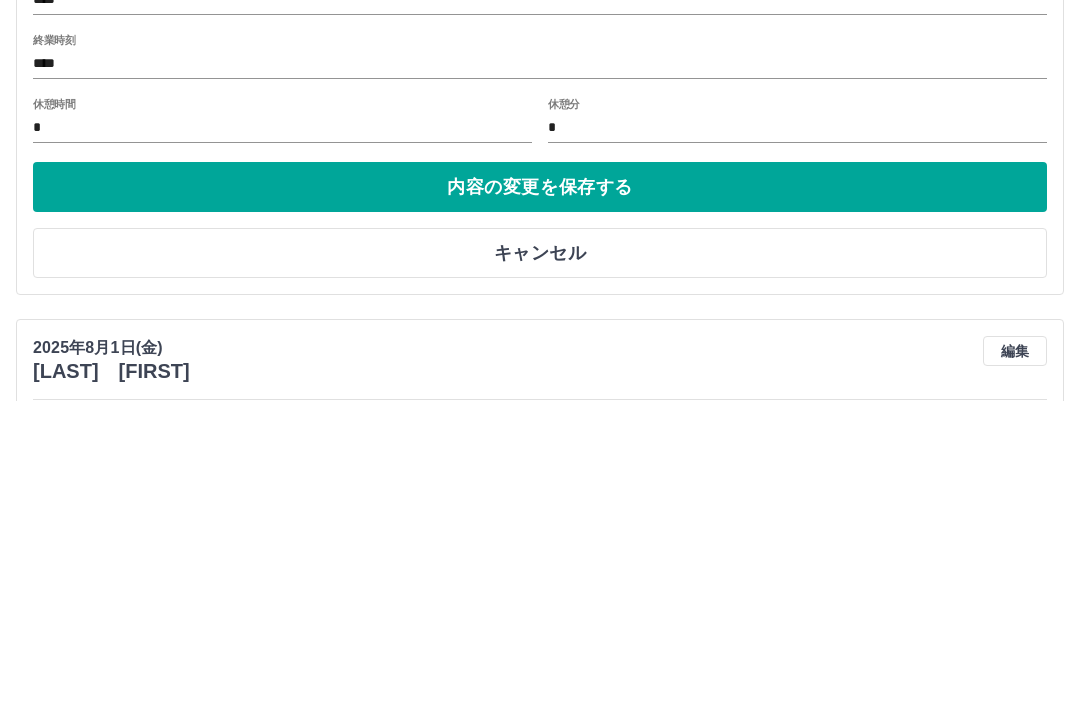 click on "内容の変更を保存する" at bounding box center (540, 493) 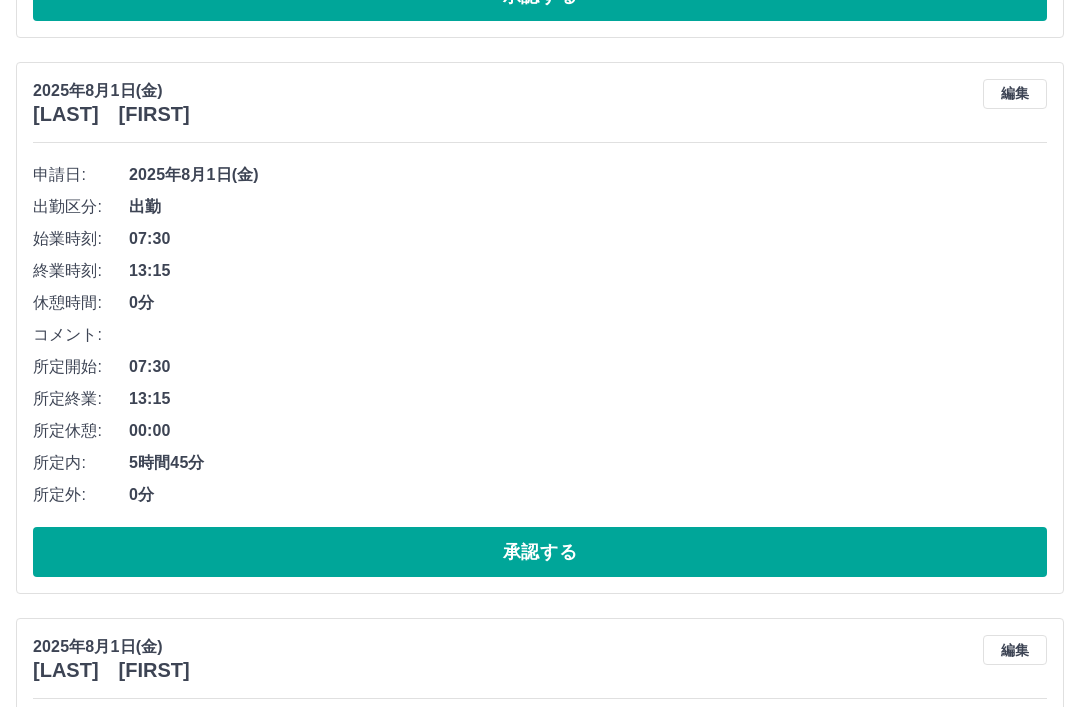 scroll, scrollTop: 4138, scrollLeft: 0, axis: vertical 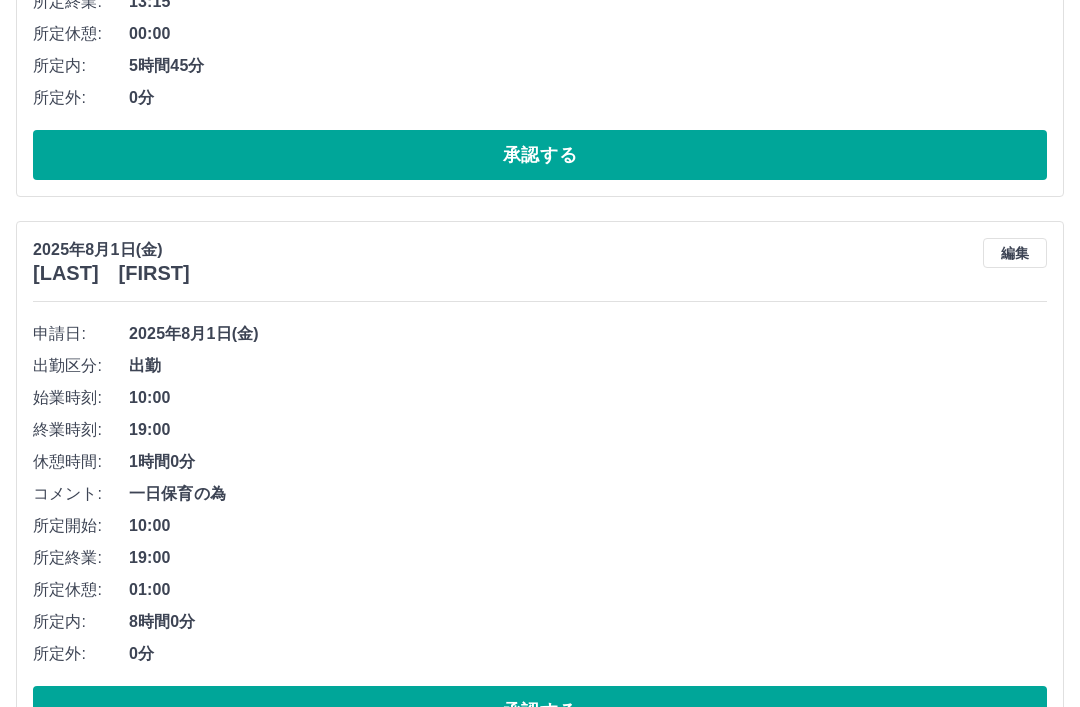 click on "承認する" at bounding box center (540, 711) 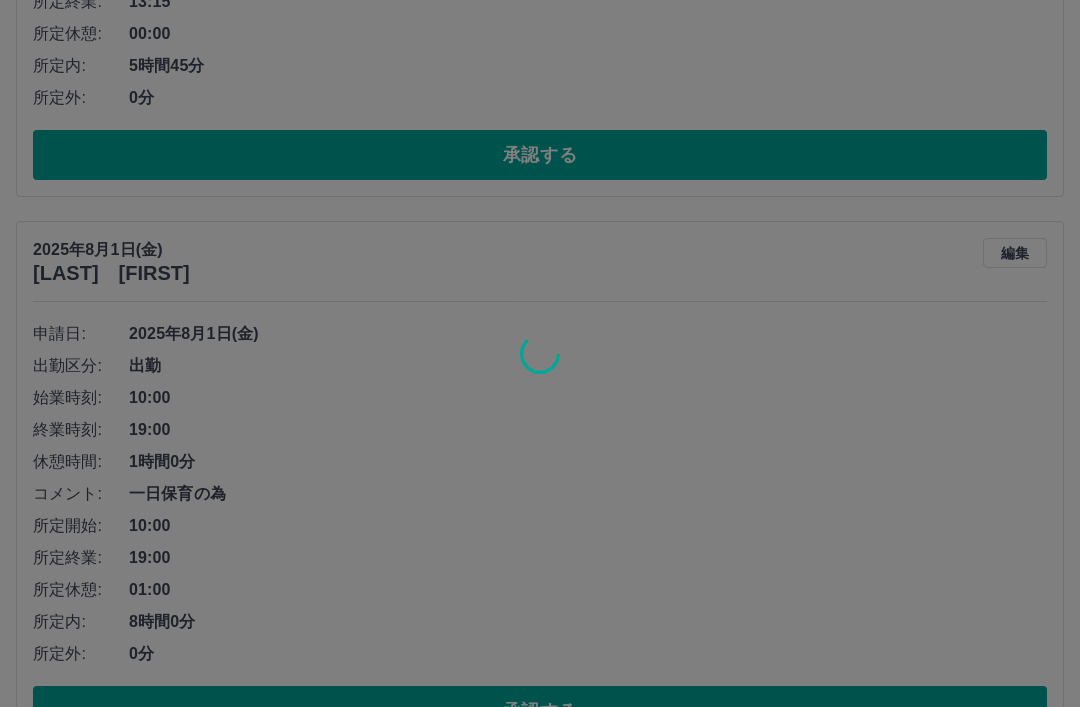 scroll, scrollTop: 3582, scrollLeft: 0, axis: vertical 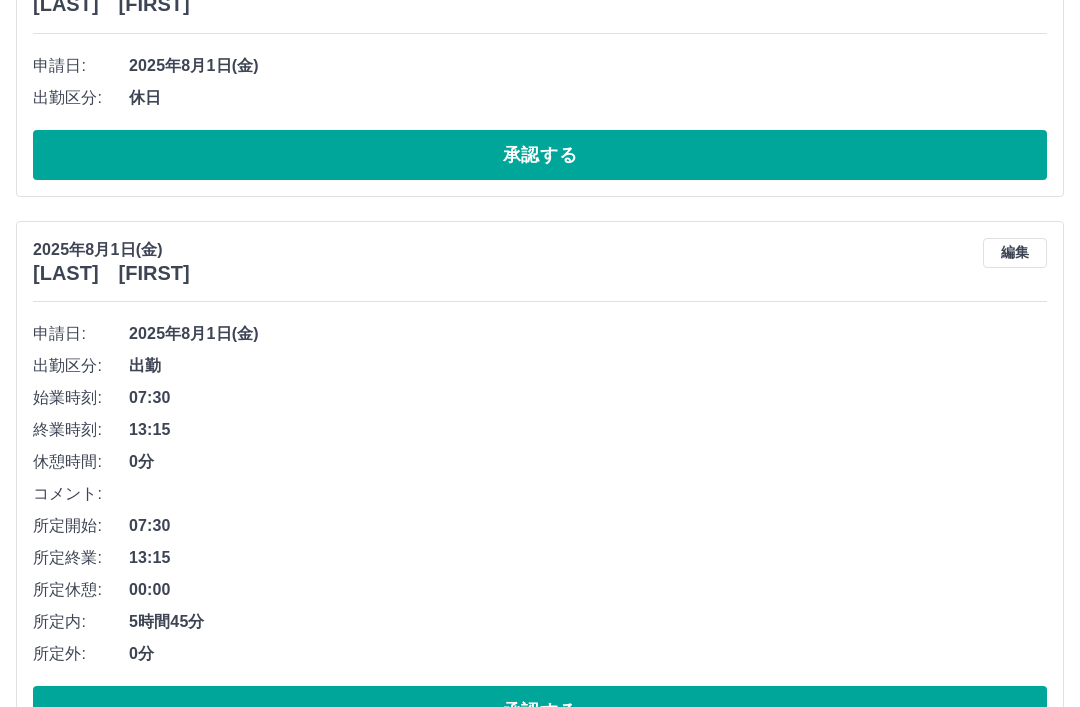 click on "承認する" at bounding box center (540, 711) 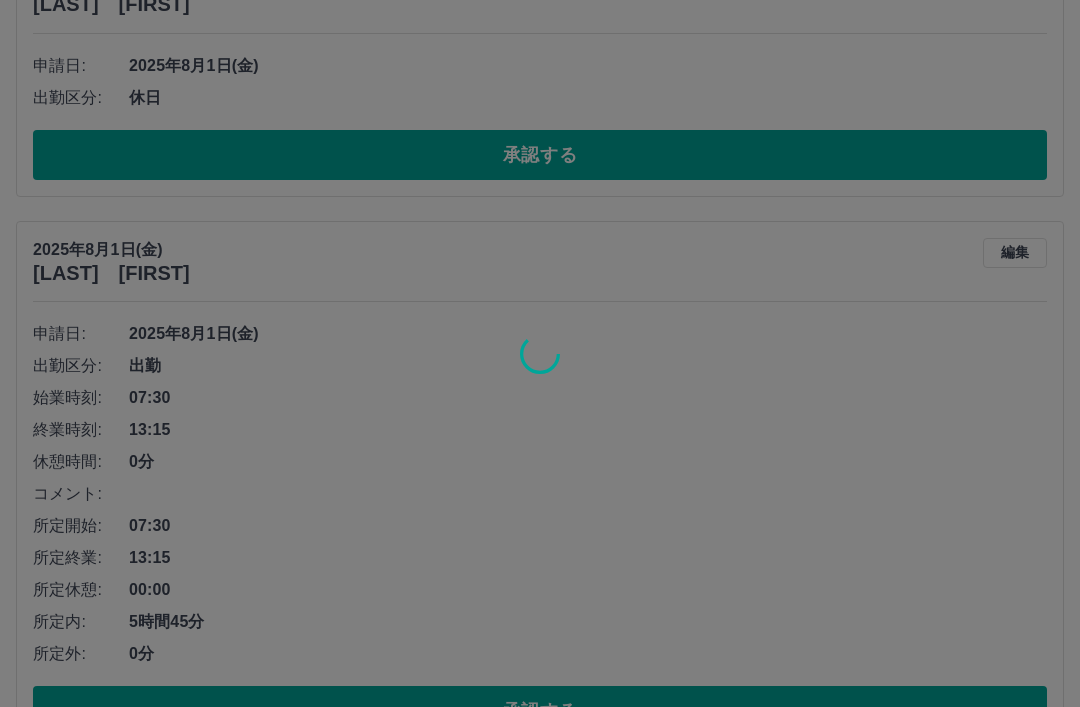 scroll, scrollTop: 3026, scrollLeft: 0, axis: vertical 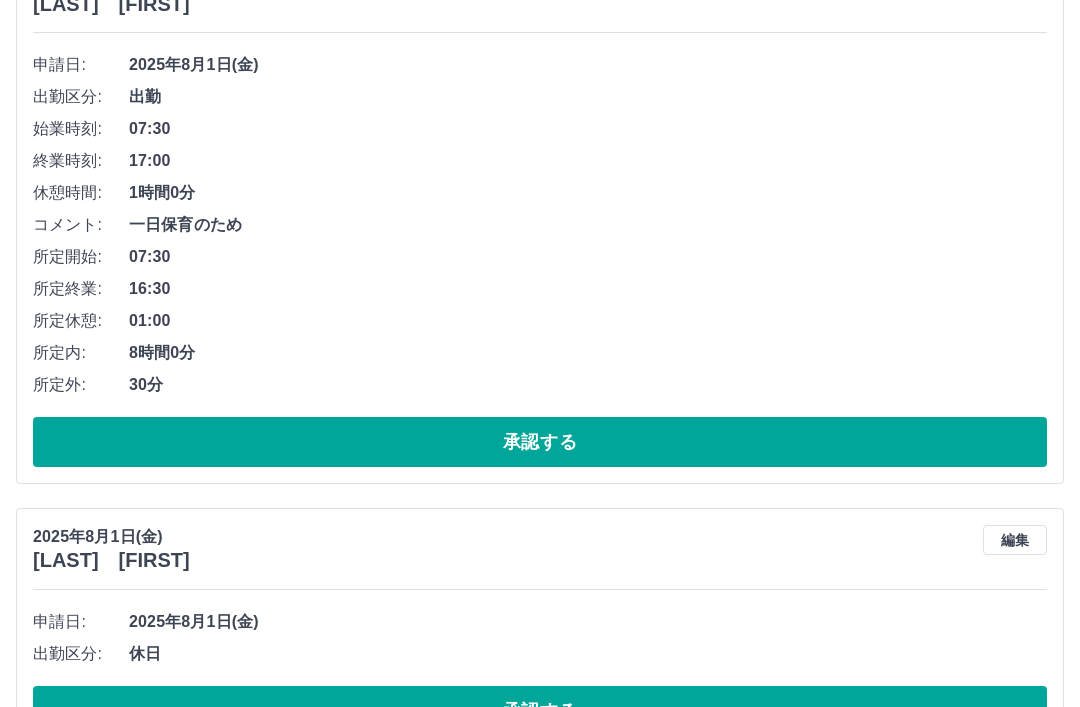 click on "承認する" at bounding box center (540, 711) 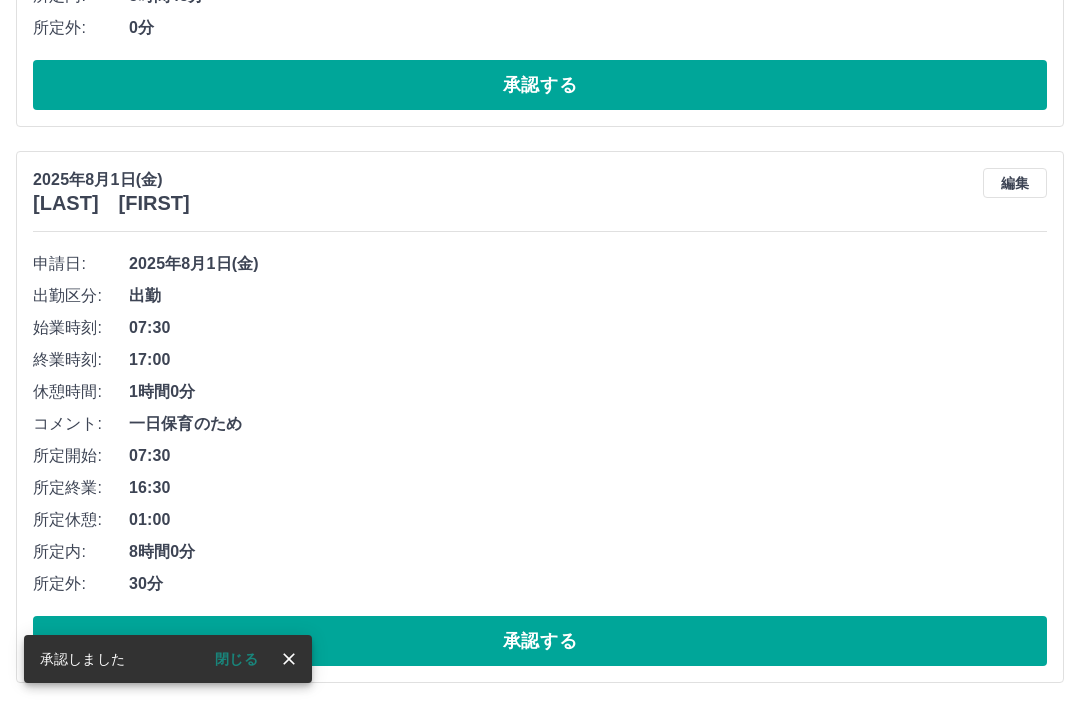 scroll, scrollTop: 2758, scrollLeft: 0, axis: vertical 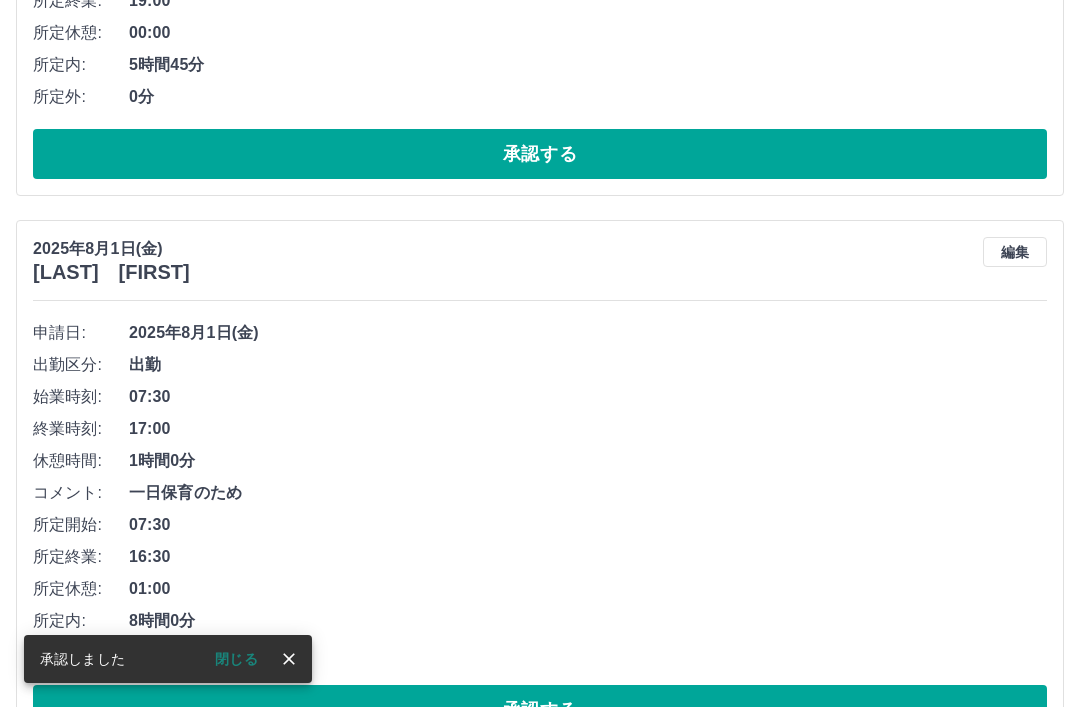 click on "承認する" at bounding box center [540, 710] 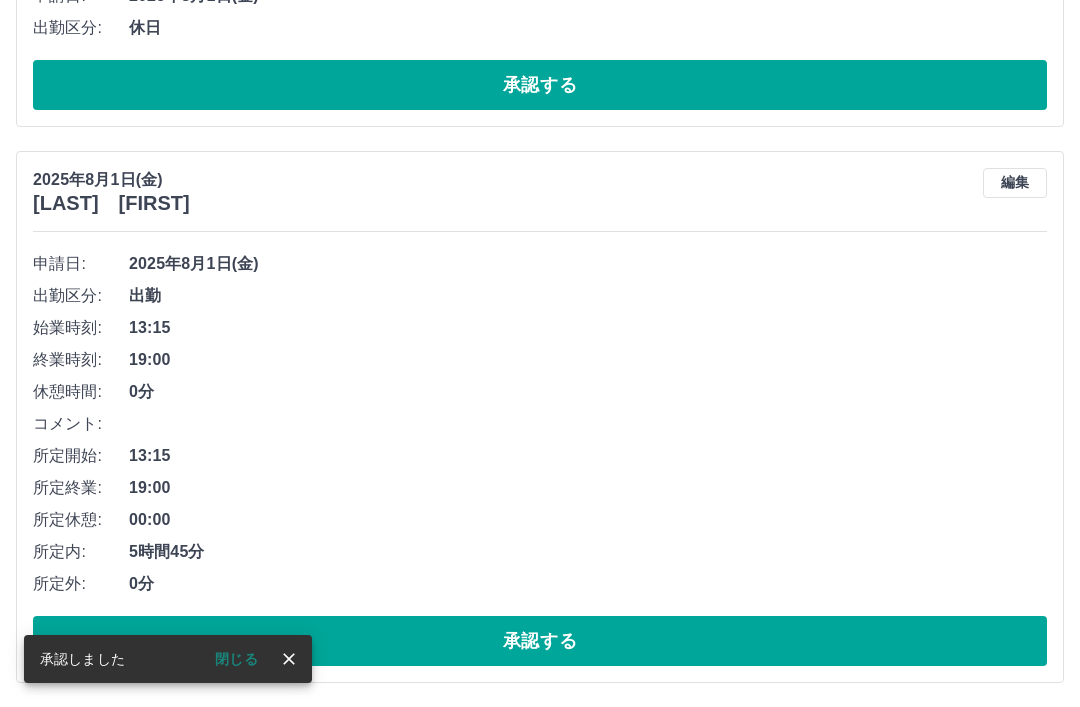 scroll, scrollTop: 2202, scrollLeft: 0, axis: vertical 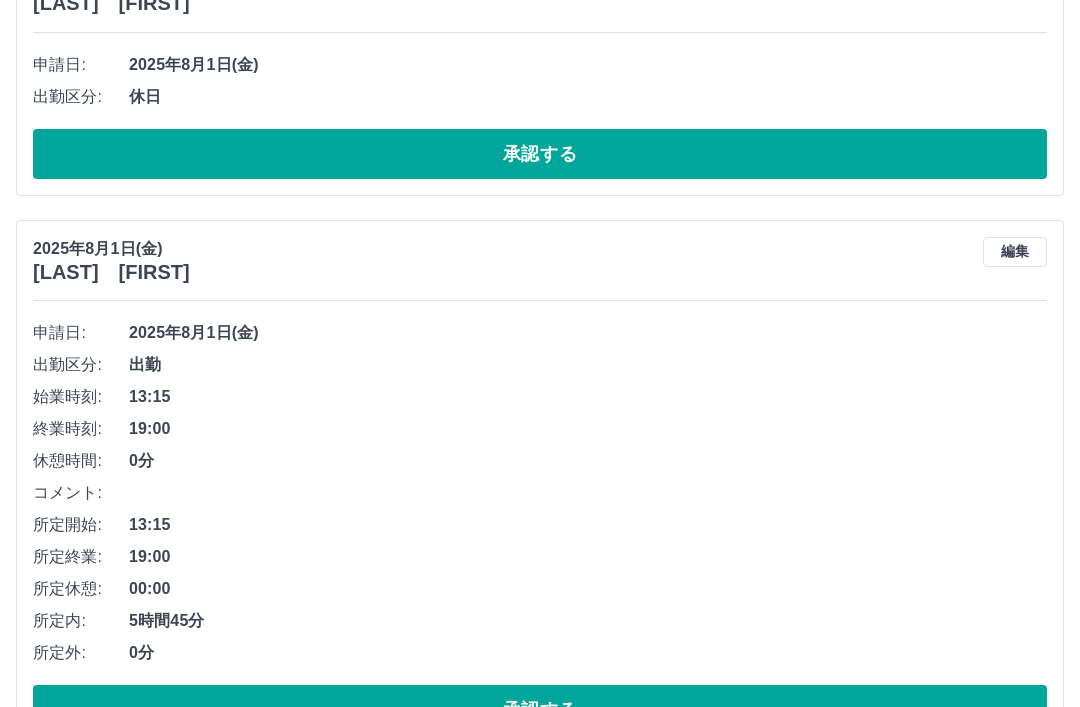 click on "承認する" at bounding box center (540, 710) 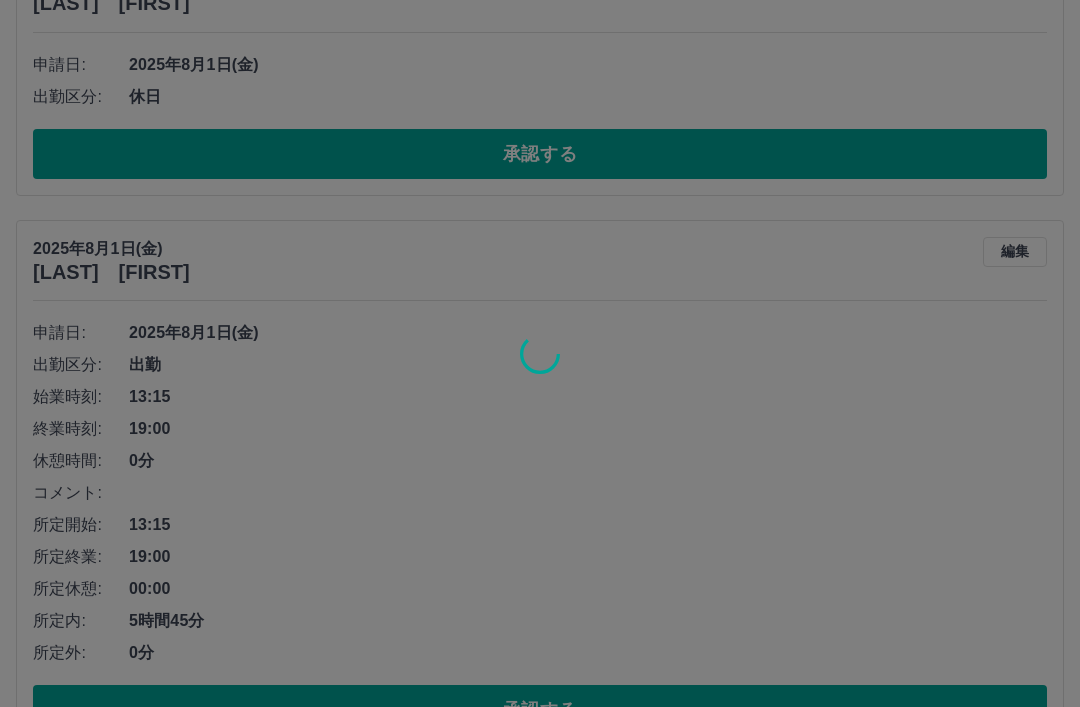scroll, scrollTop: 1646, scrollLeft: 0, axis: vertical 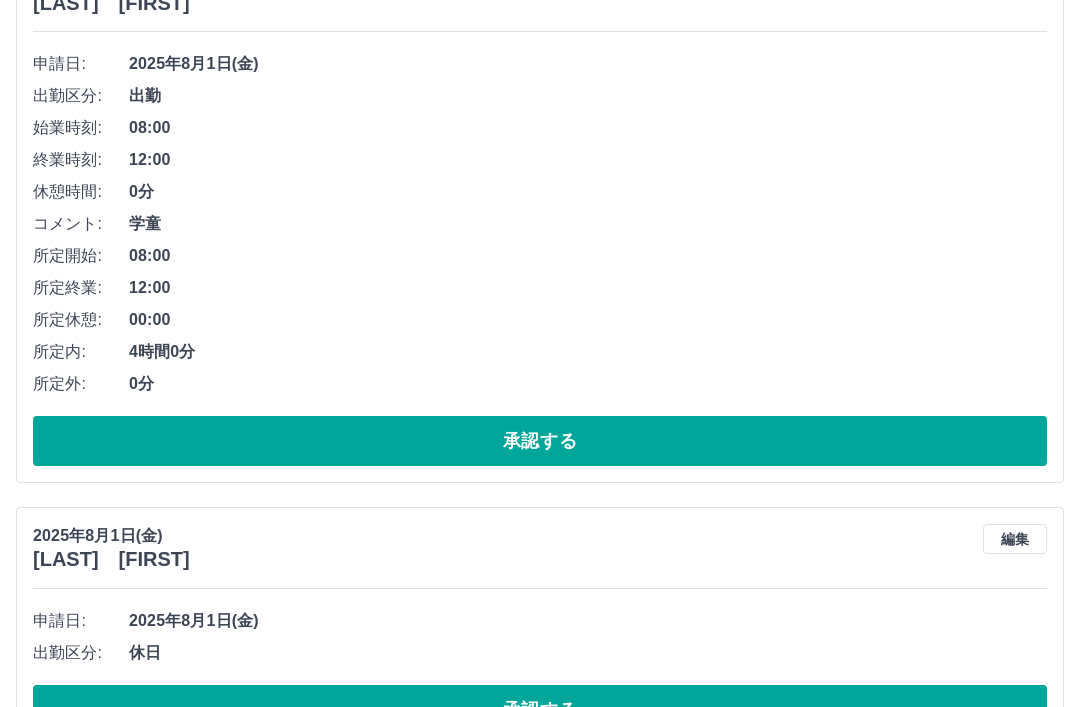 click on "承認する" at bounding box center (540, 710) 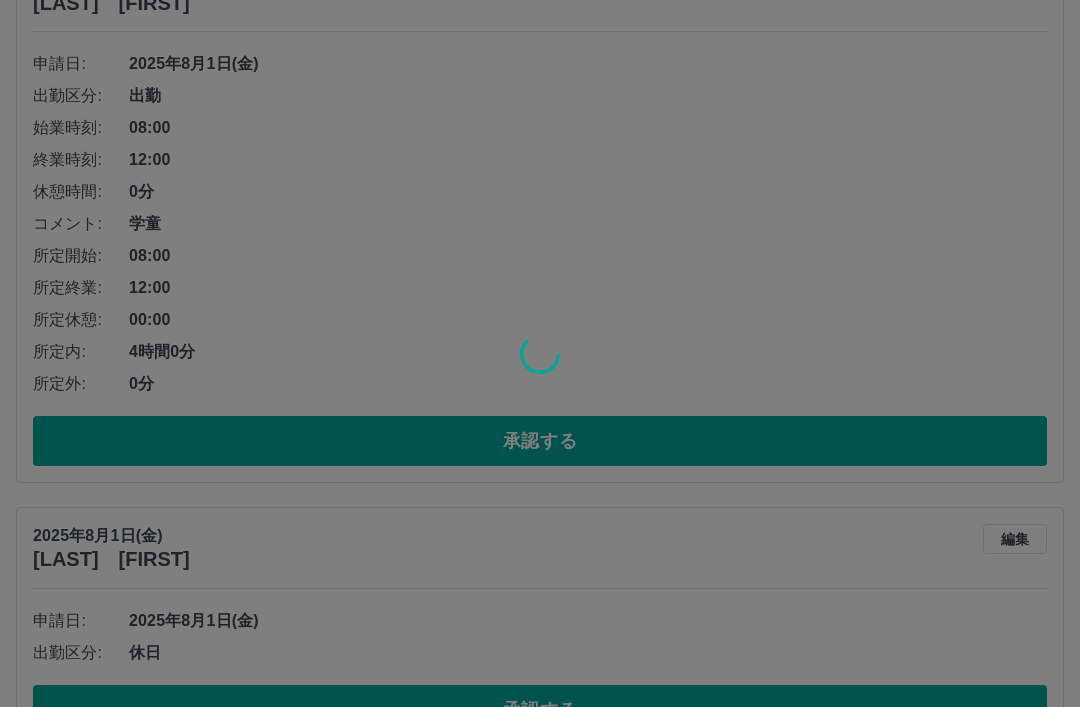 scroll, scrollTop: 1378, scrollLeft: 0, axis: vertical 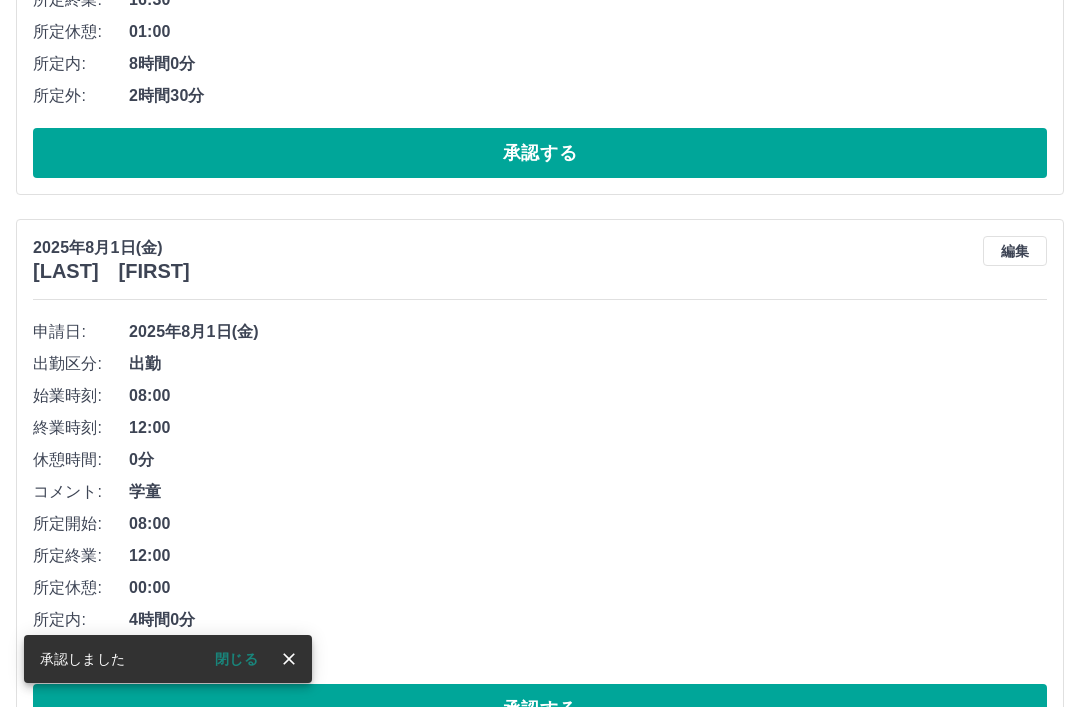 click on "承認する" at bounding box center (540, 709) 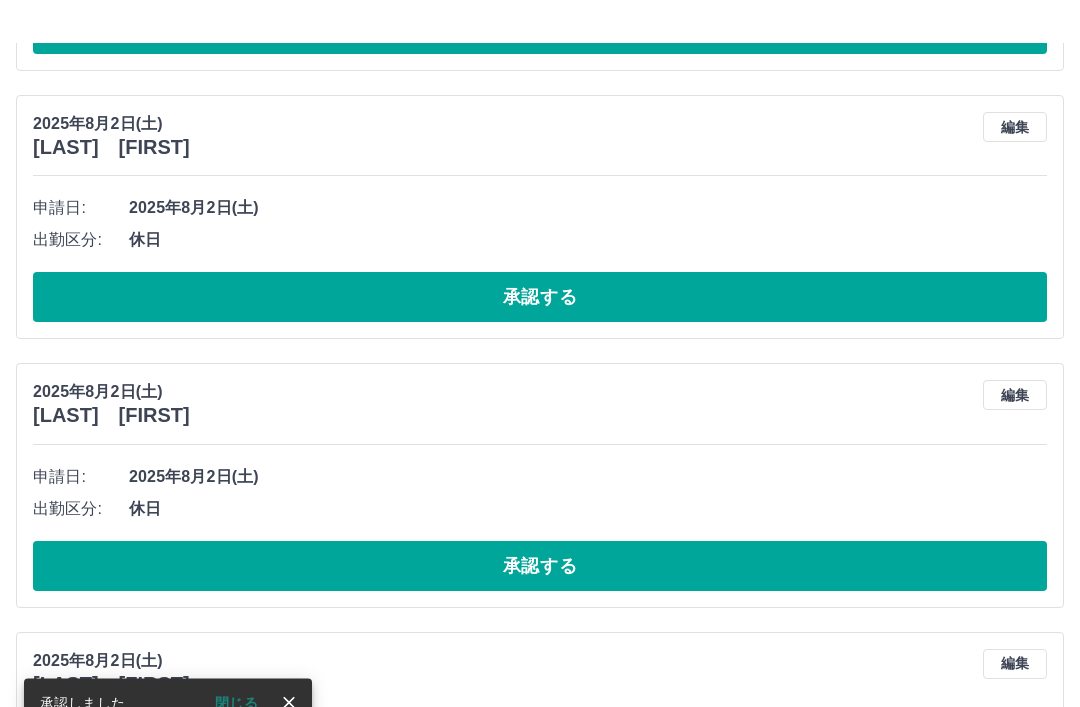 scroll, scrollTop: 409, scrollLeft: 0, axis: vertical 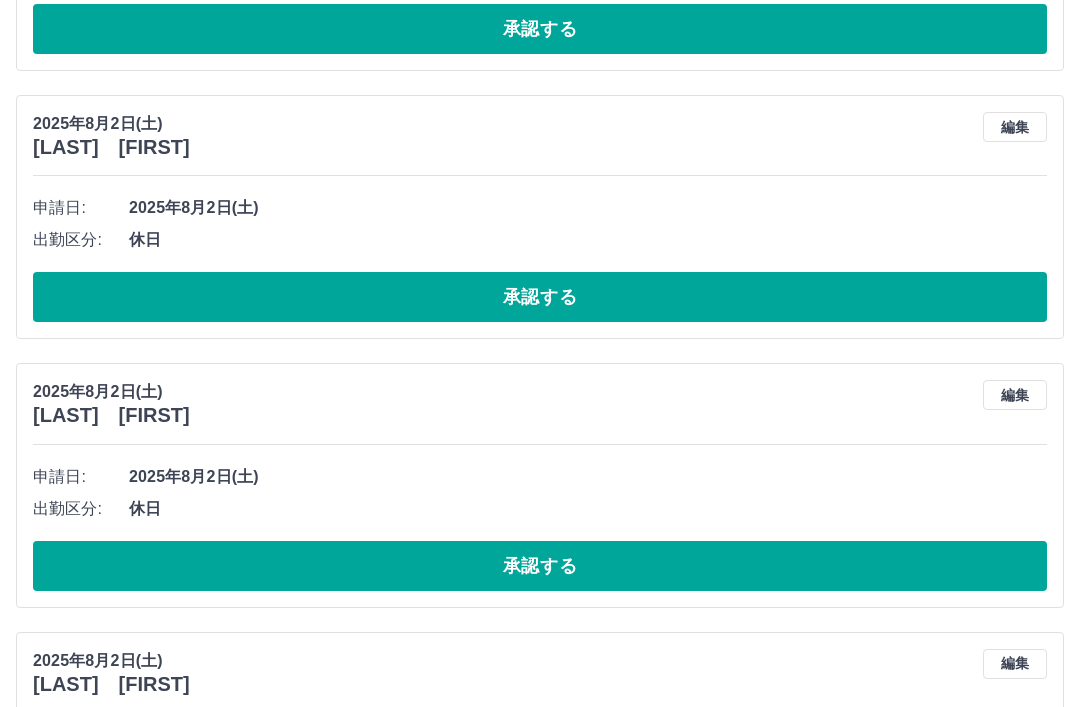 click on "承認する" at bounding box center (540, 566) 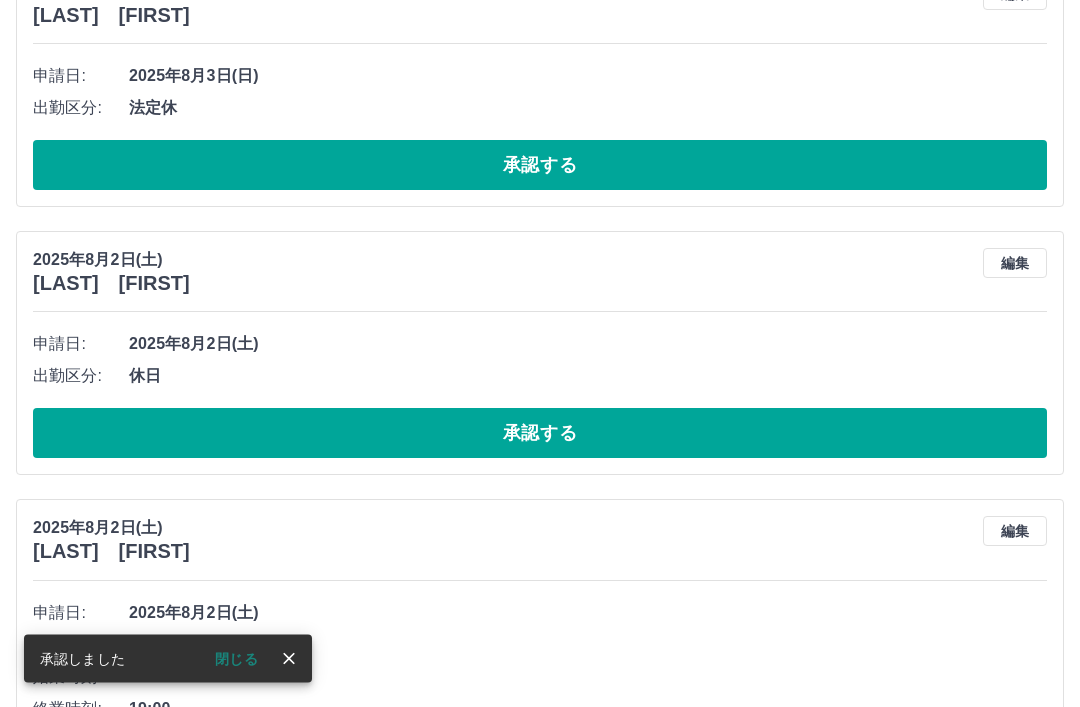 scroll, scrollTop: 236, scrollLeft: 0, axis: vertical 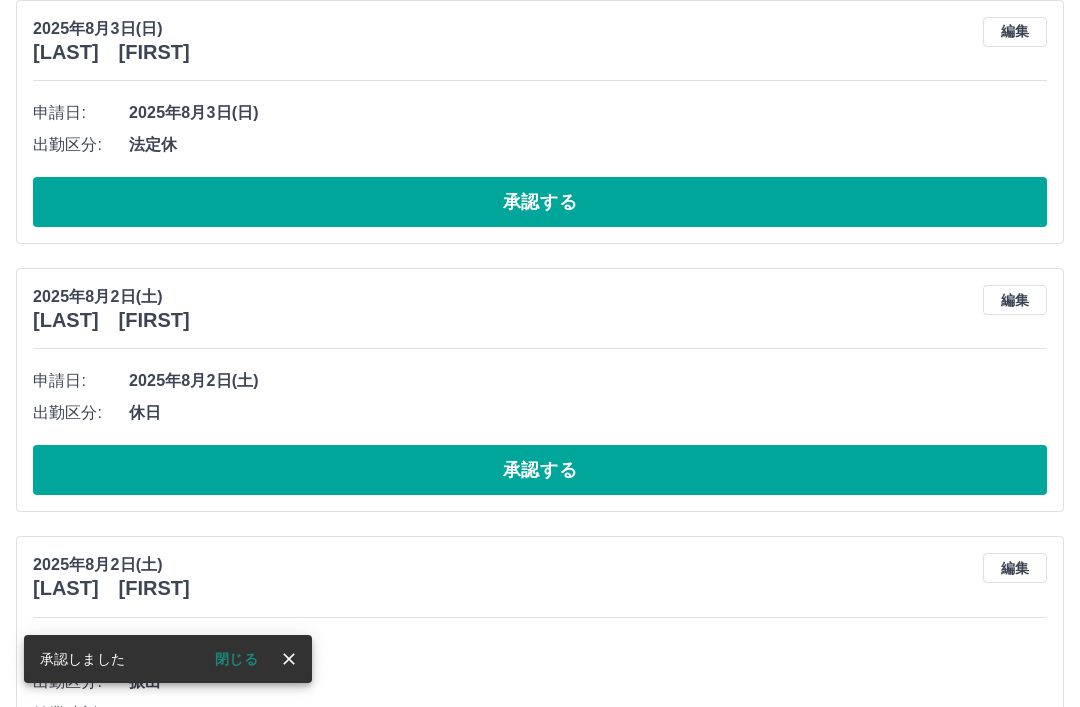 click on "承認する" at bounding box center (540, 470) 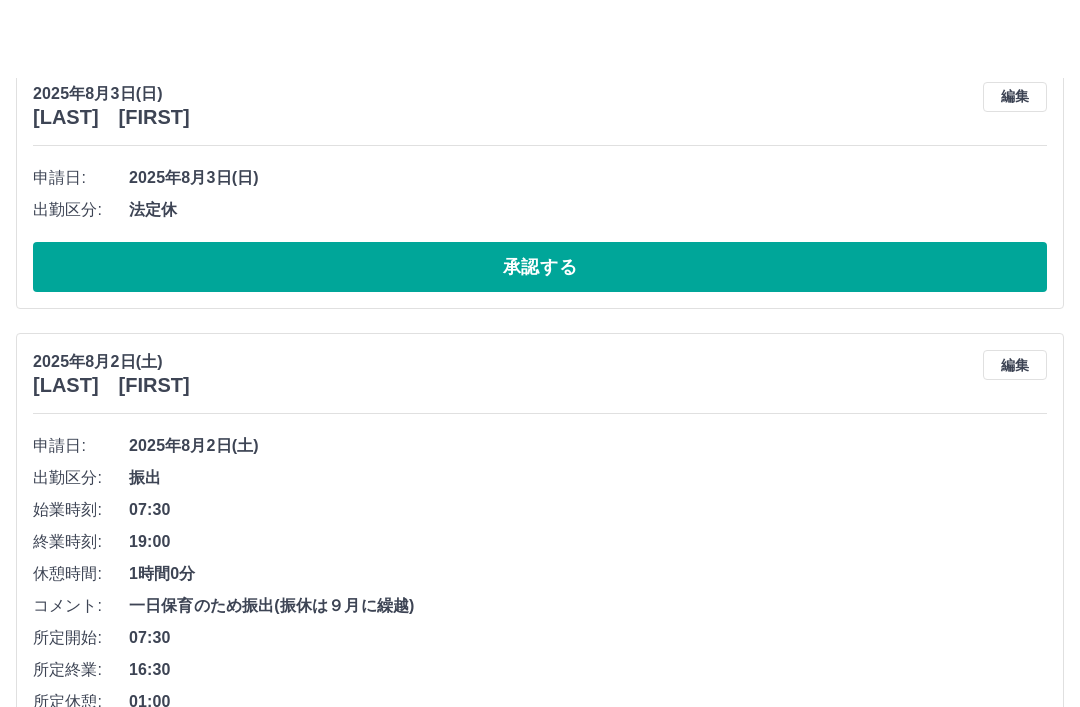 scroll, scrollTop: 0, scrollLeft: 0, axis: both 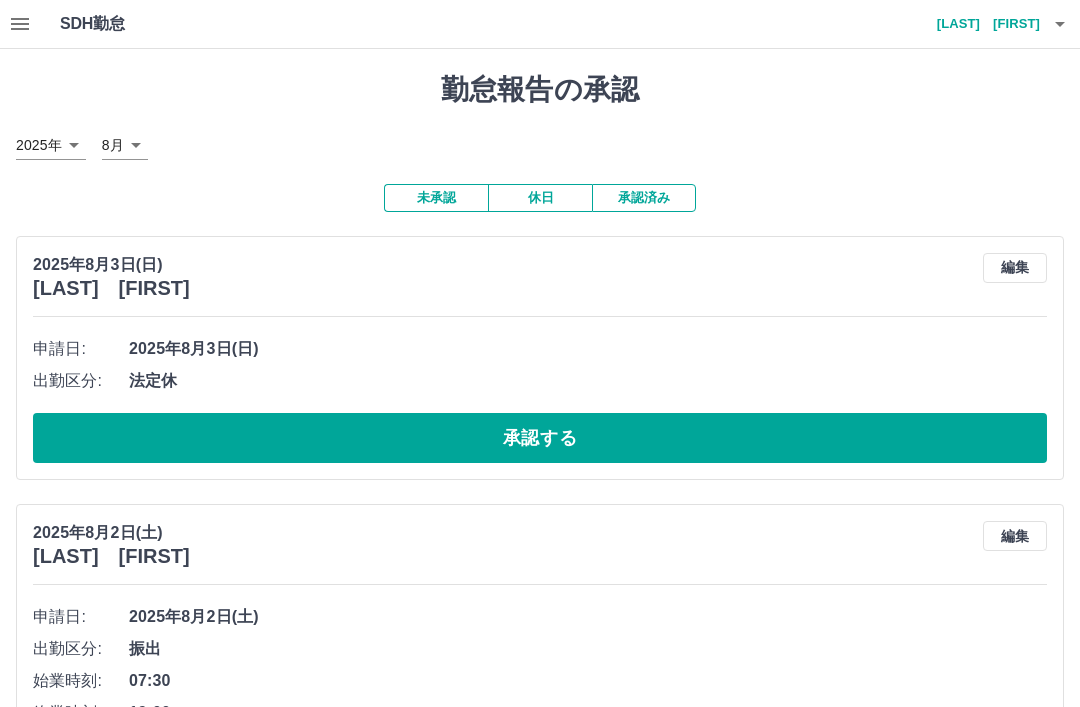 click 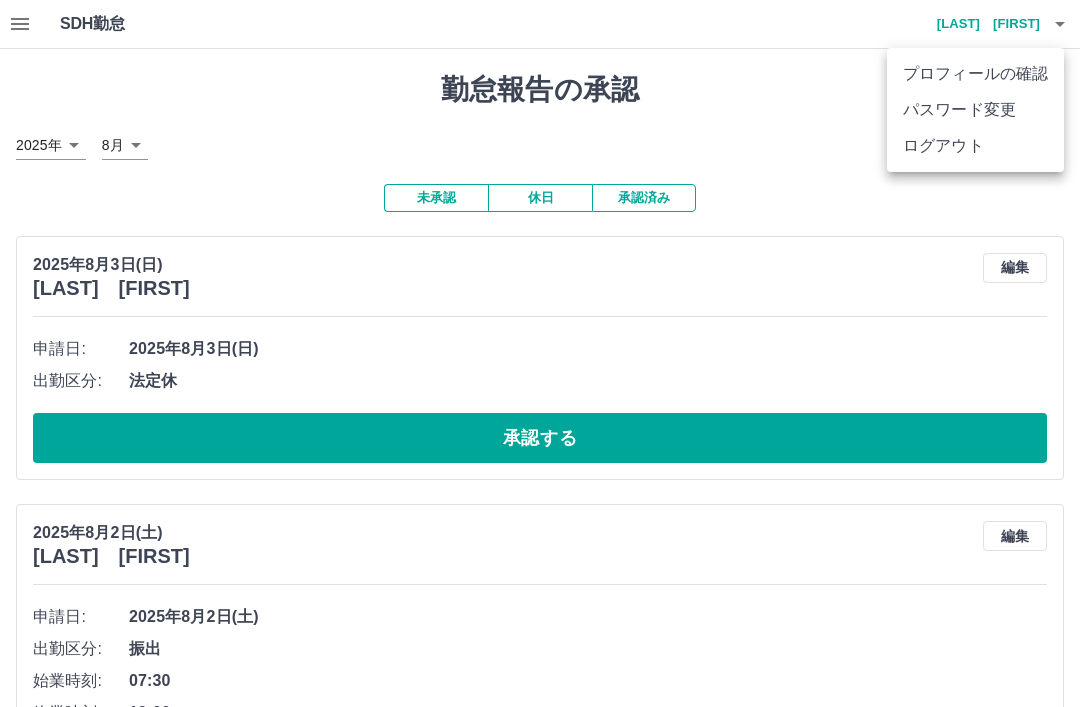 click on "ログアウト" at bounding box center [975, 146] 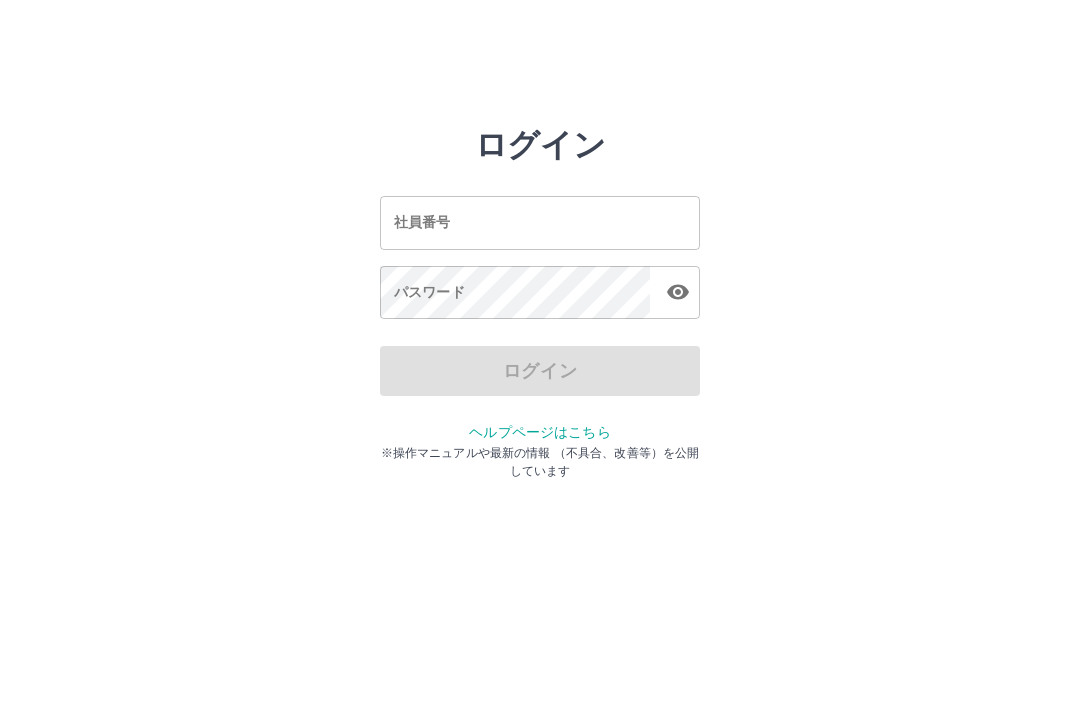 scroll, scrollTop: 0, scrollLeft: 0, axis: both 